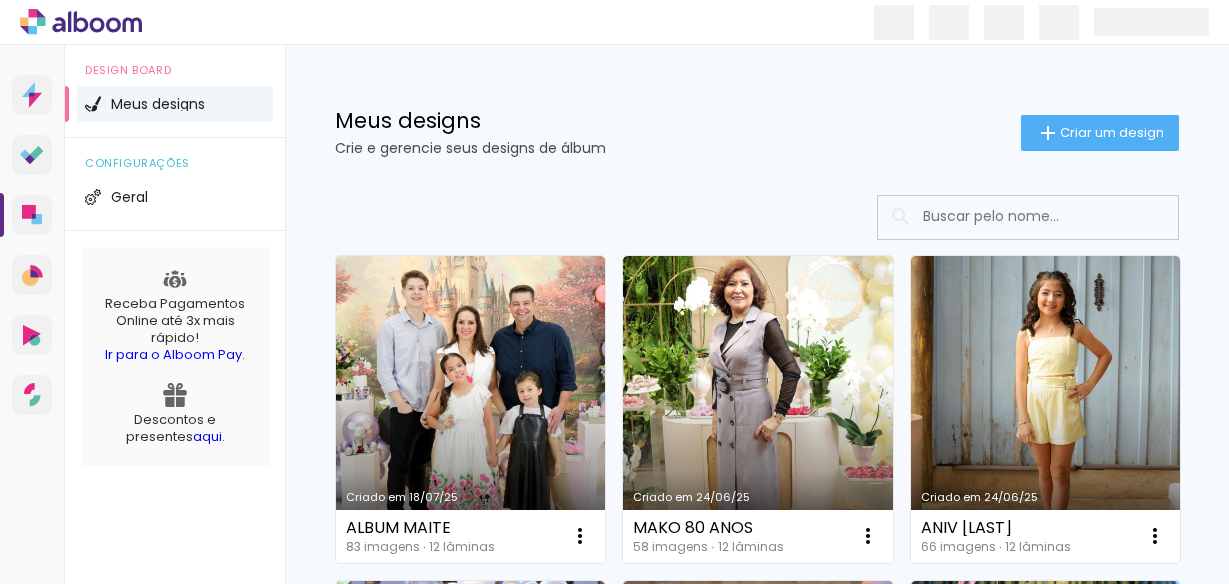 scroll, scrollTop: 0, scrollLeft: 0, axis: both 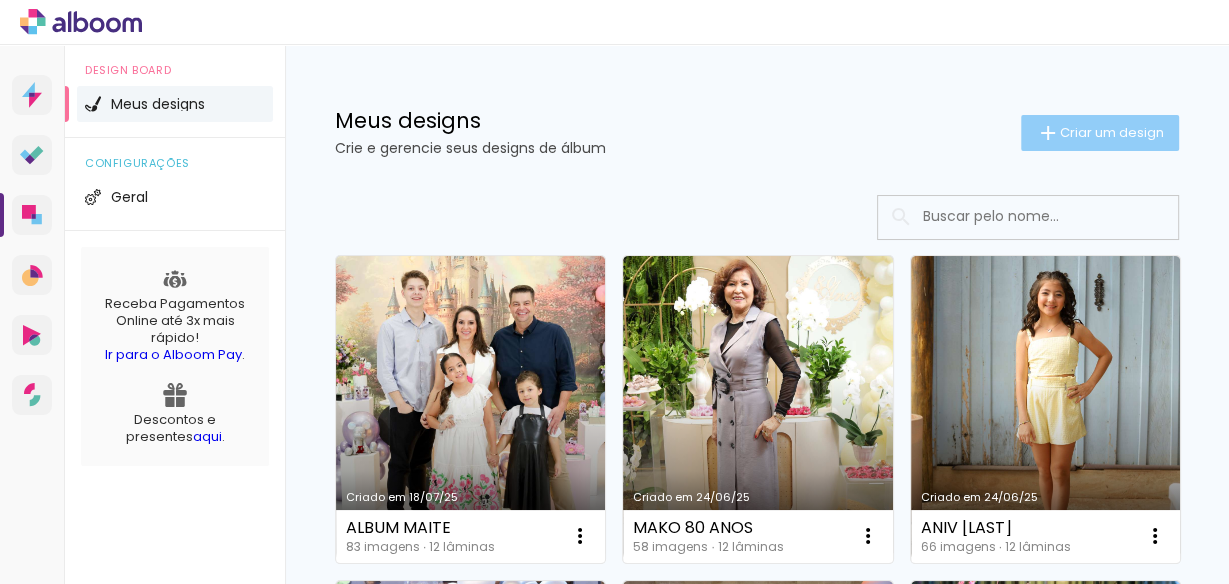 click on "Criar um design" 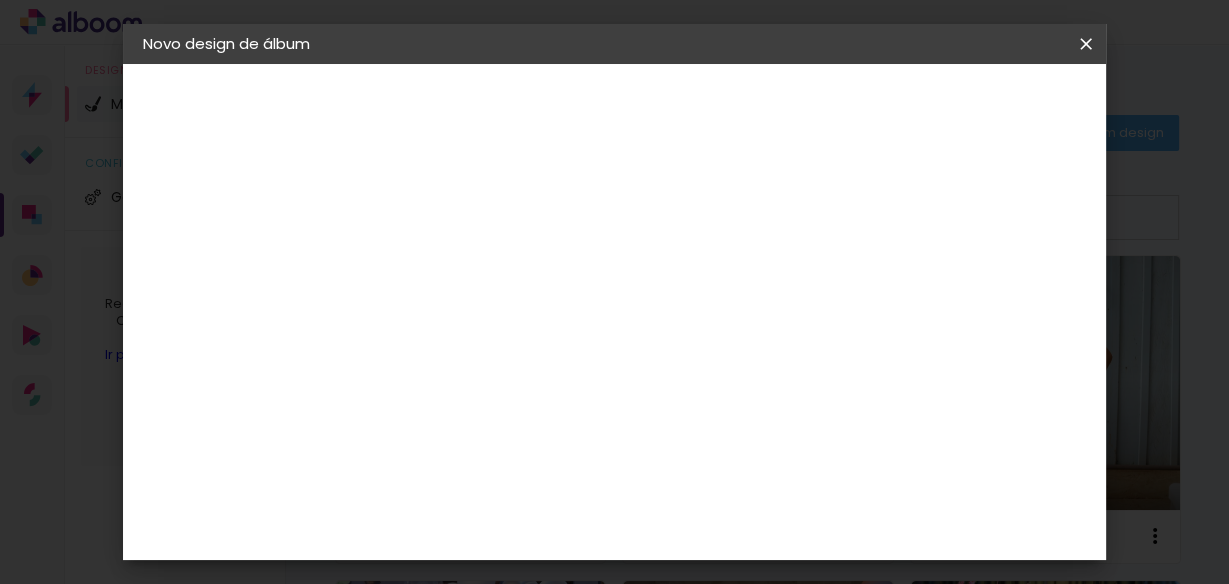 click on "Título do álbum" at bounding box center (0, 0) 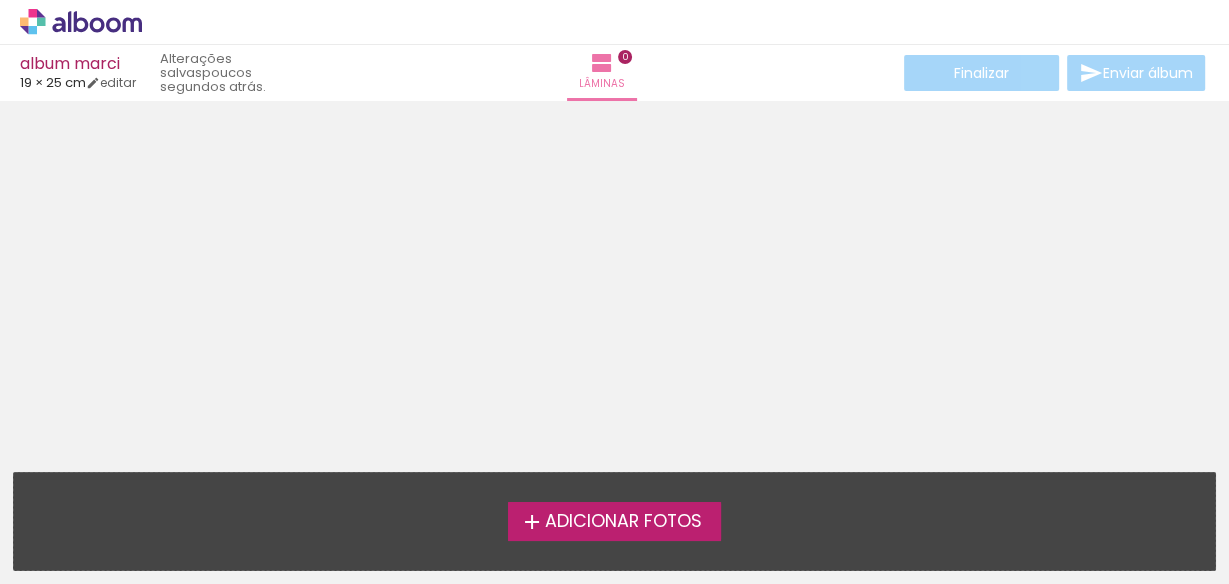 click on "Adicionar Fotos" at bounding box center [622, 522] 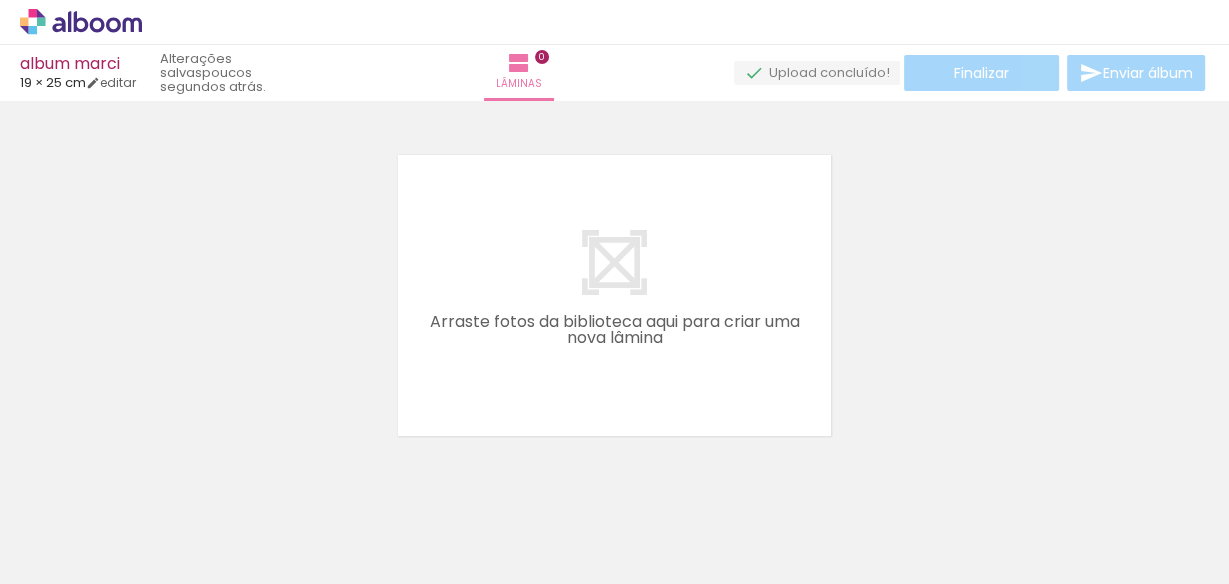 scroll, scrollTop: 25, scrollLeft: 0, axis: vertical 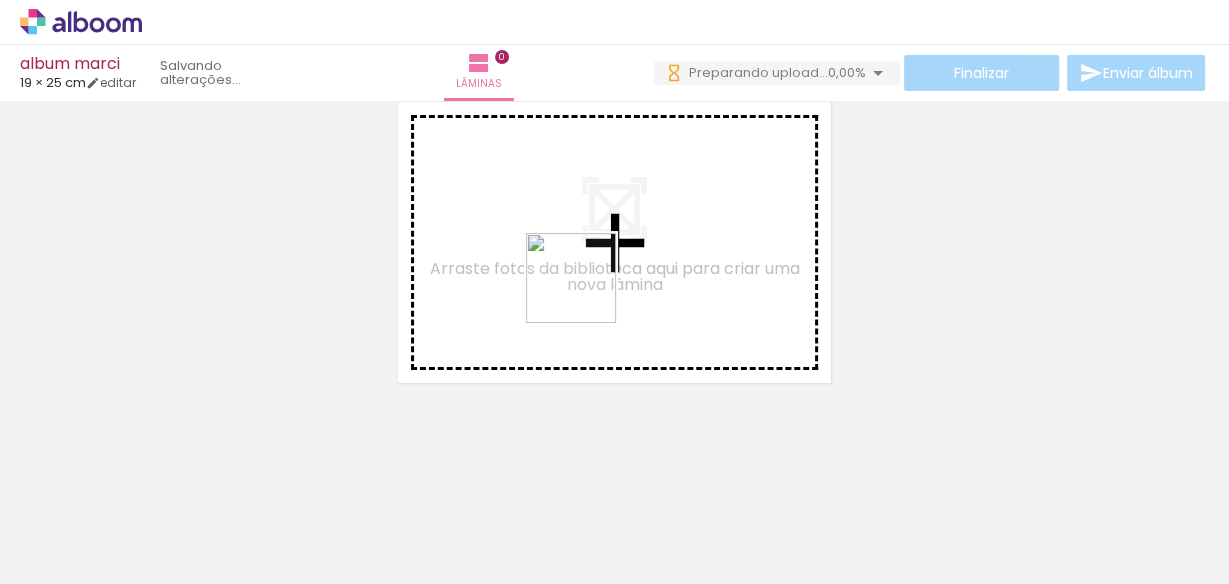 drag, startPoint x: 584, startPoint y: 523, endPoint x: 586, endPoint y: 259, distance: 264.00757 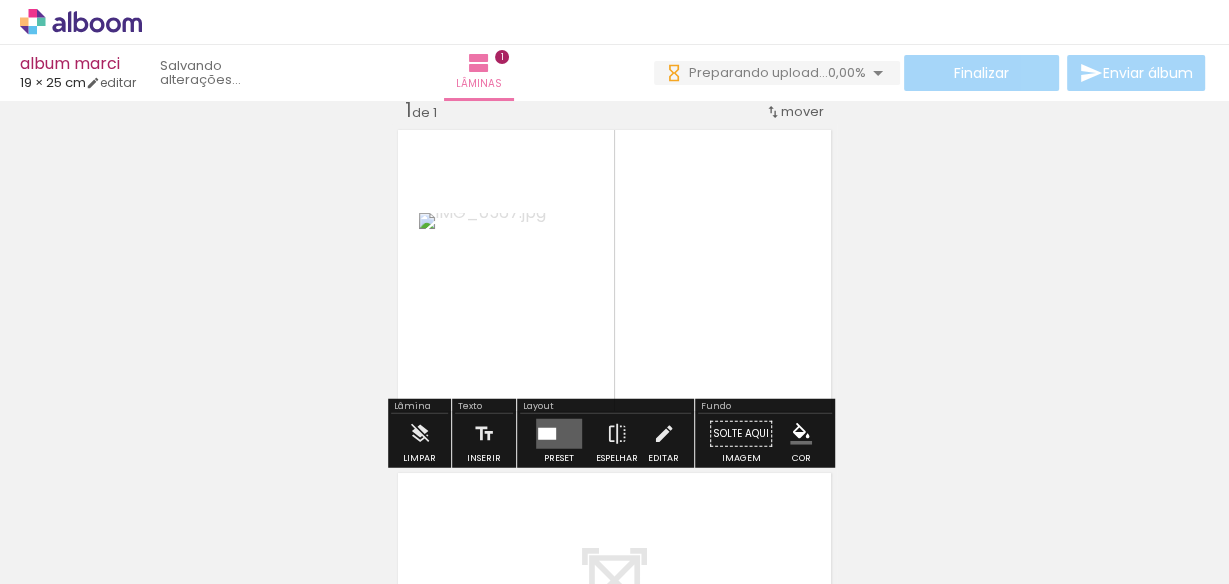 scroll, scrollTop: 25, scrollLeft: 0, axis: vertical 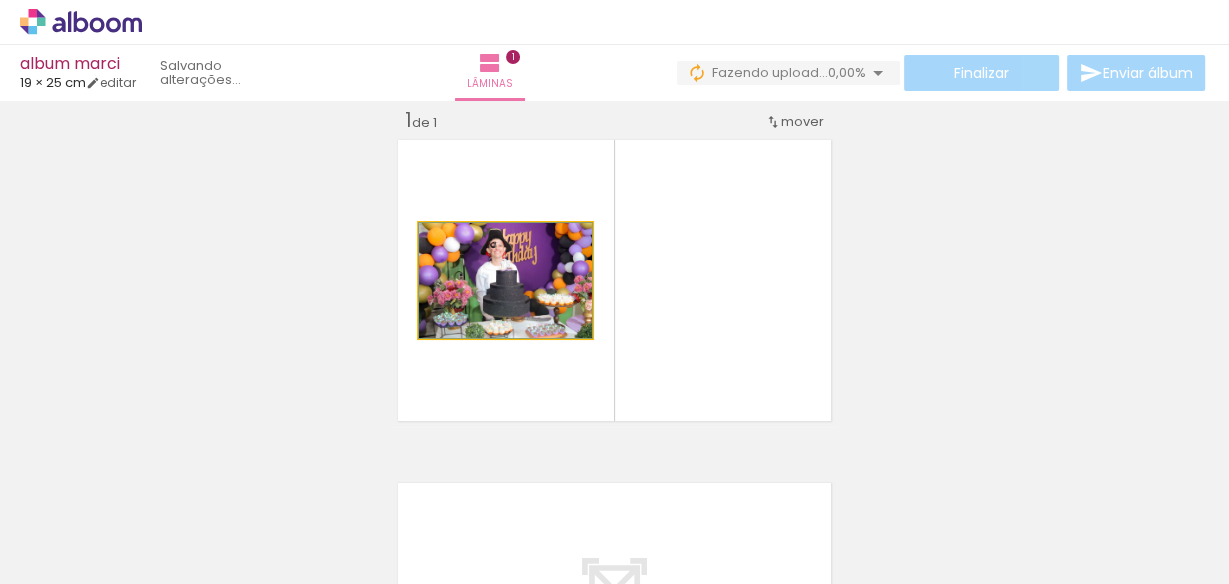 click 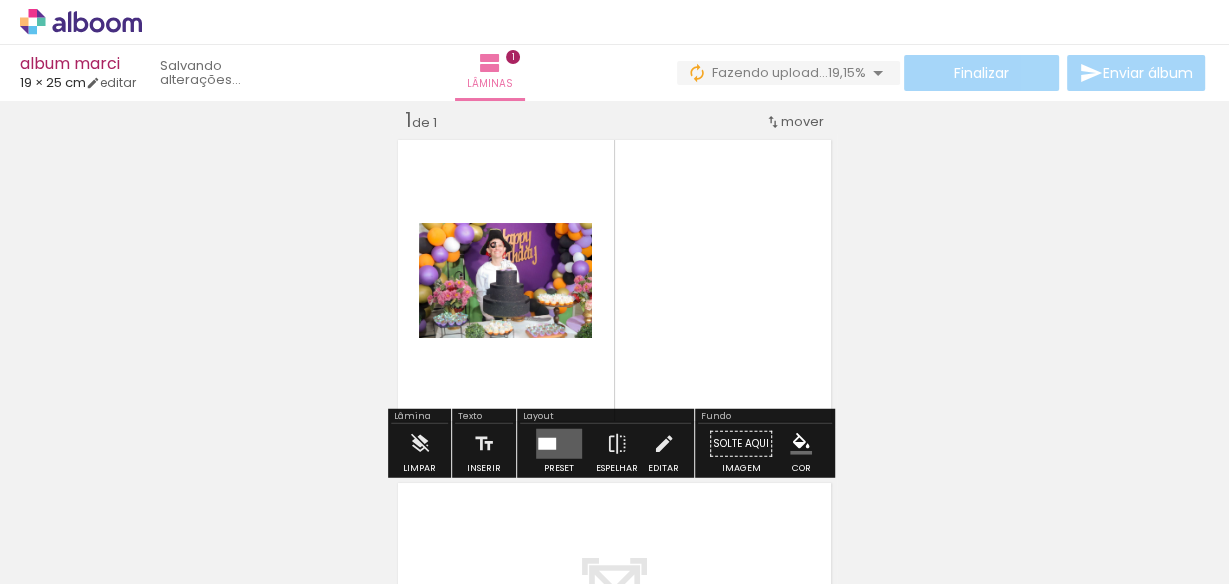 click at bounding box center (547, 444) 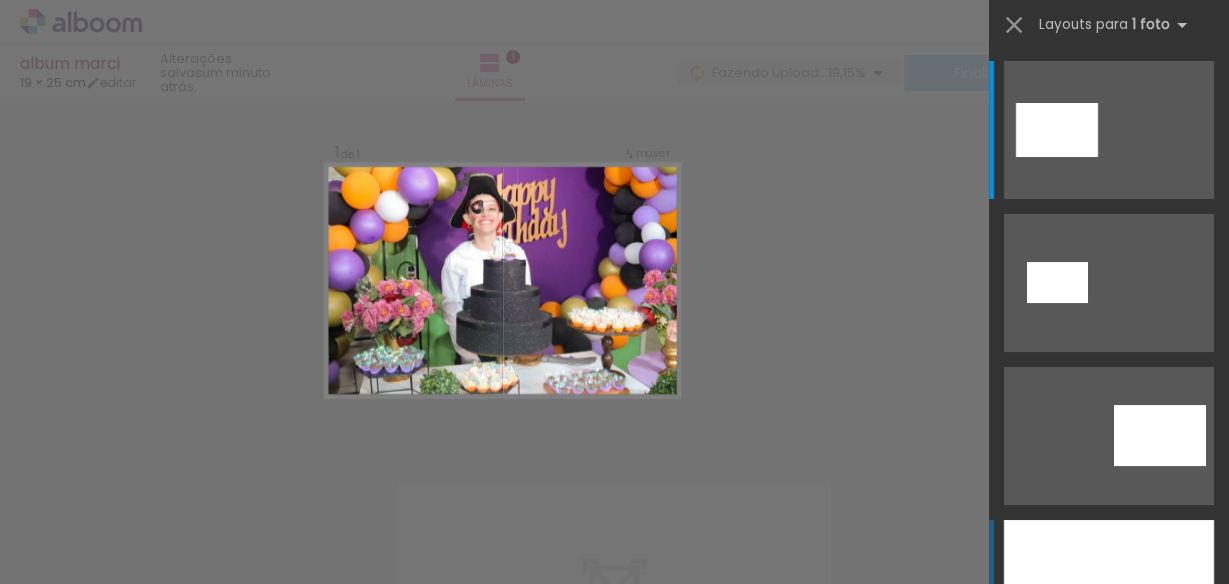 click at bounding box center (1109, 589) 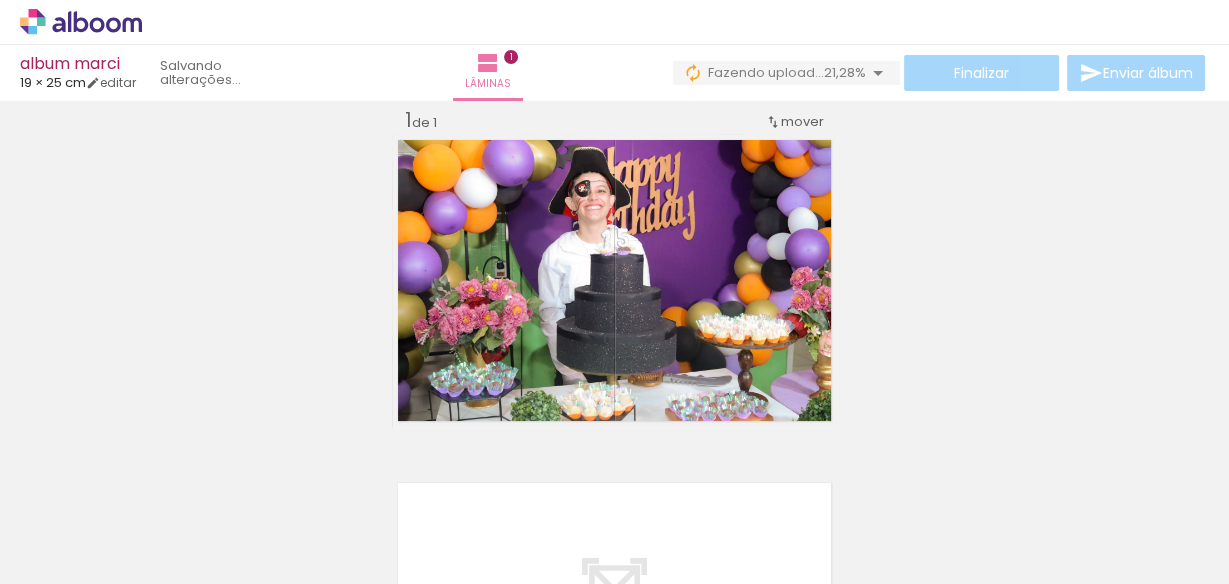 scroll, scrollTop: 0, scrollLeft: 2447, axis: horizontal 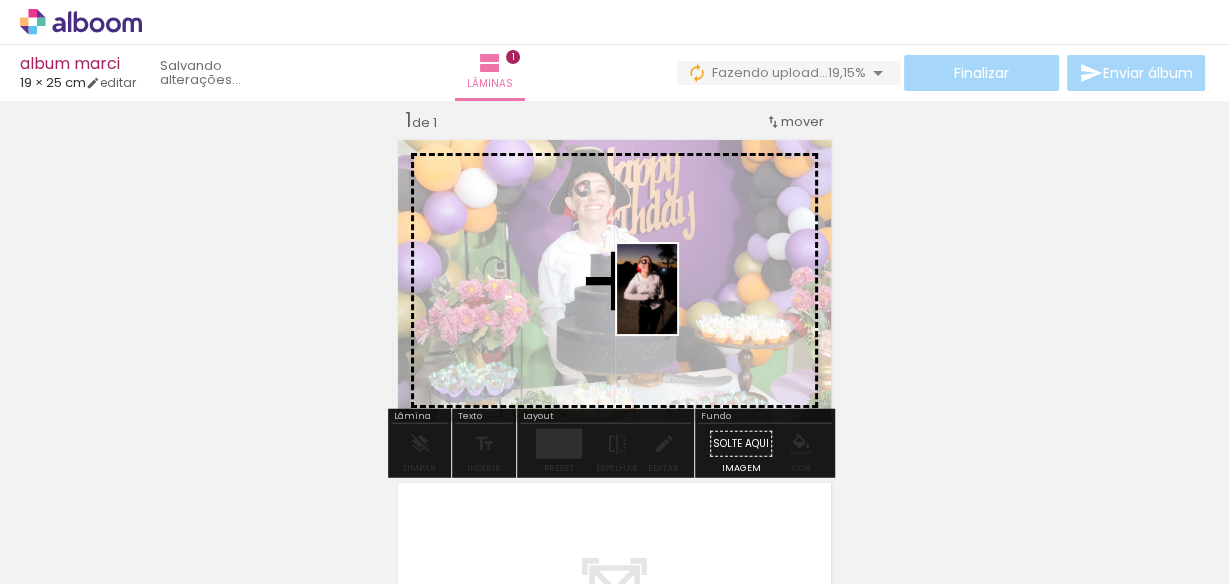 drag, startPoint x: 348, startPoint y: 539, endPoint x: 677, endPoint y: 304, distance: 404.3093 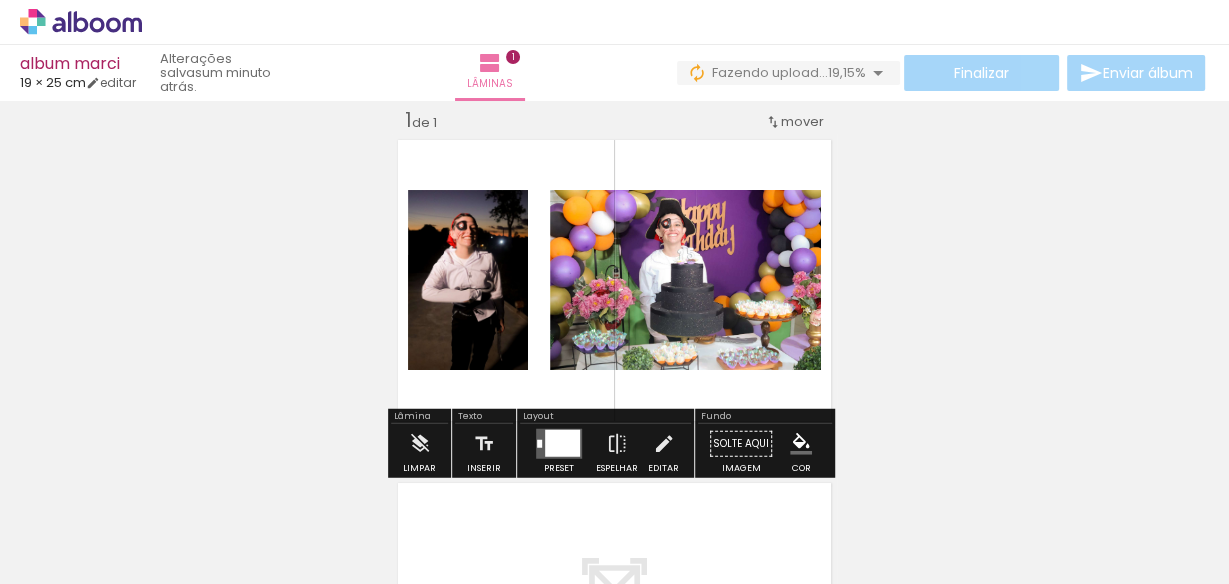 click at bounding box center (559, 444) 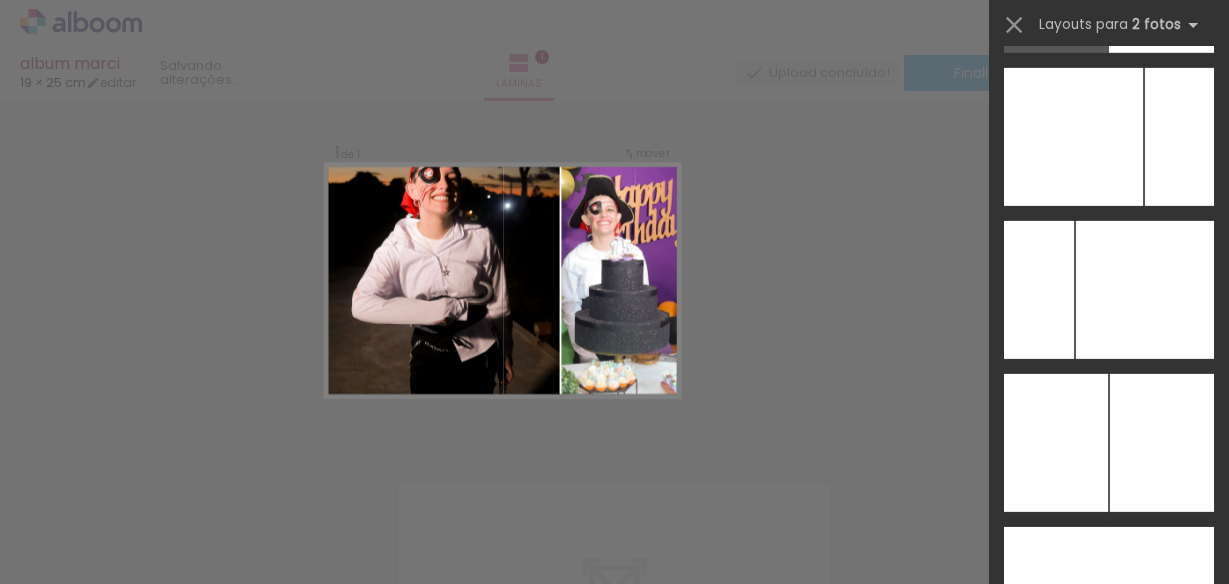 scroll, scrollTop: 11200, scrollLeft: 0, axis: vertical 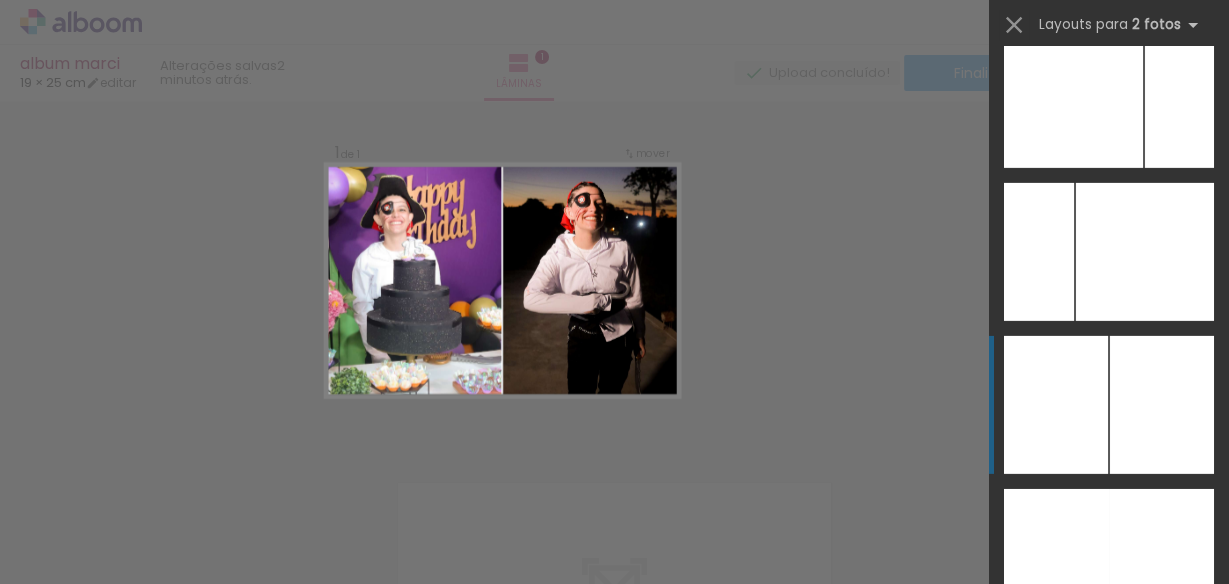 click at bounding box center [1179, 99] 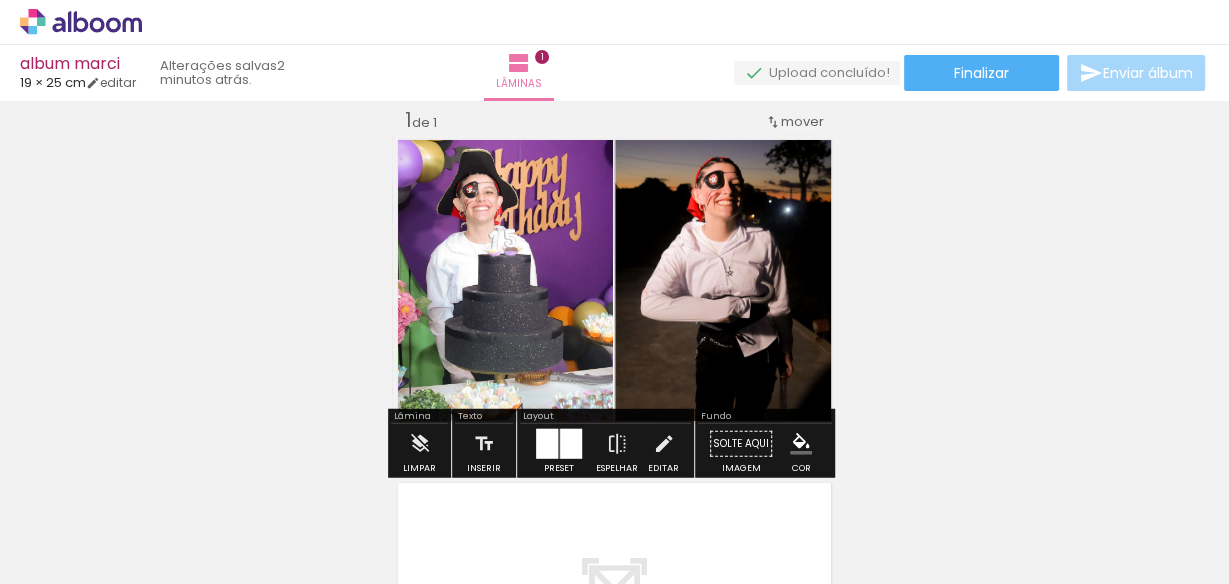 click on "Inserir lâmina 1  de 1" at bounding box center (614, 426) 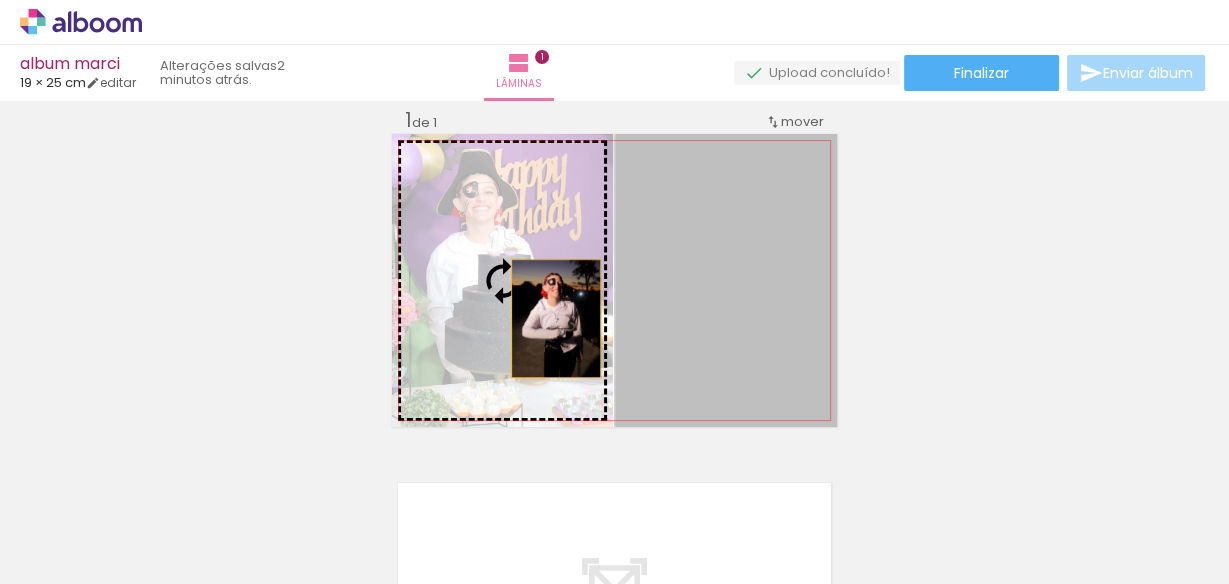 drag, startPoint x: 754, startPoint y: 318, endPoint x: 543, endPoint y: 318, distance: 211 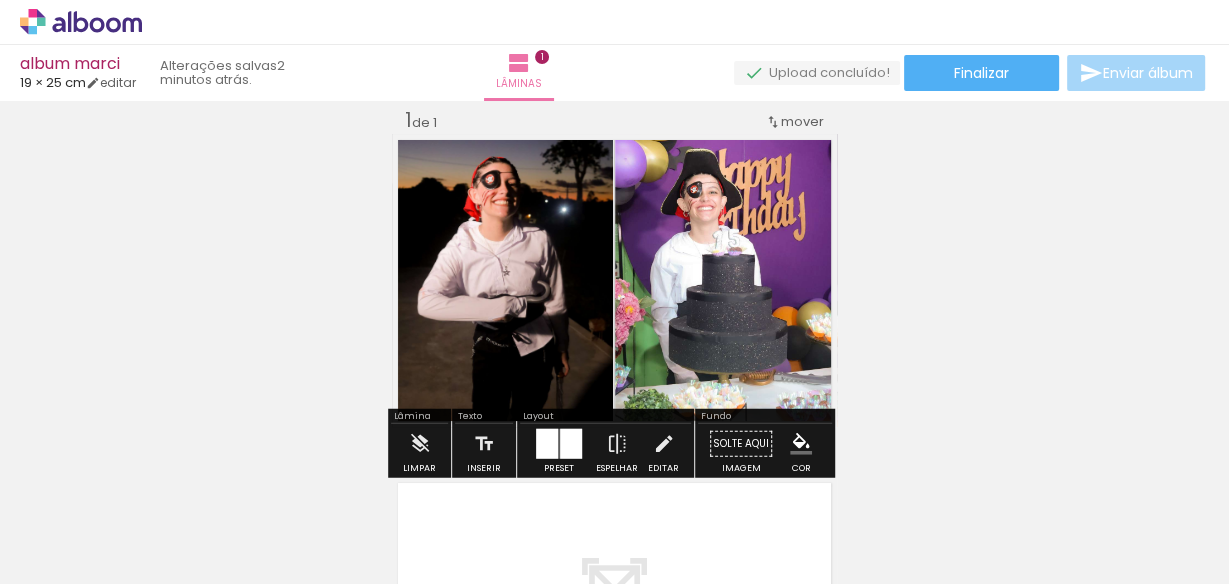 click on "Inserir lâmina 1  de 1" at bounding box center [614, 426] 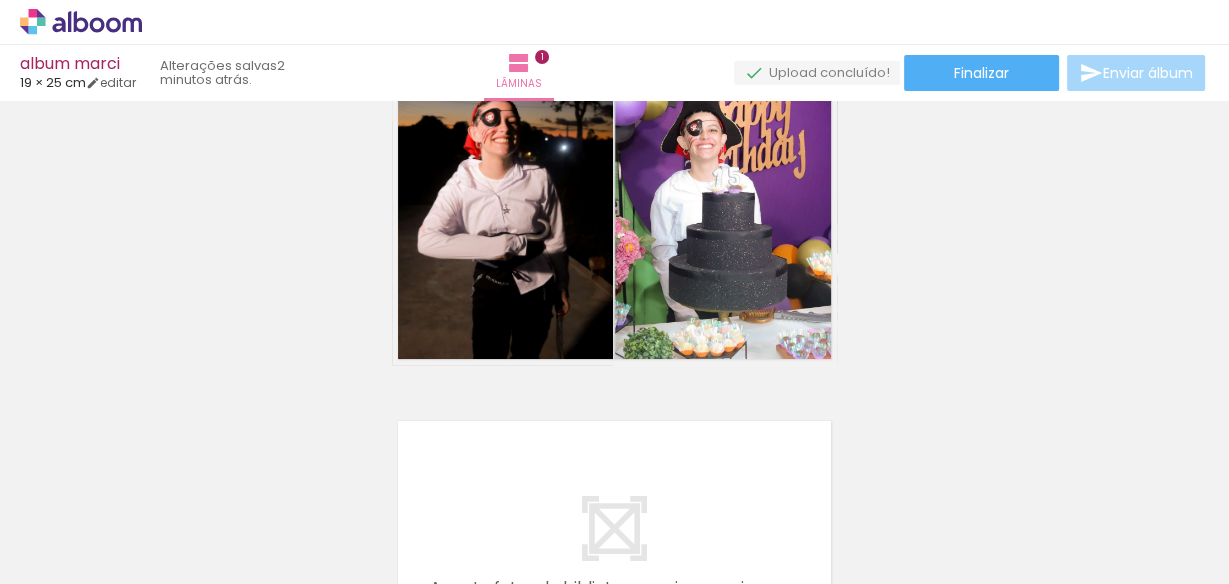 scroll, scrollTop: 185, scrollLeft: 0, axis: vertical 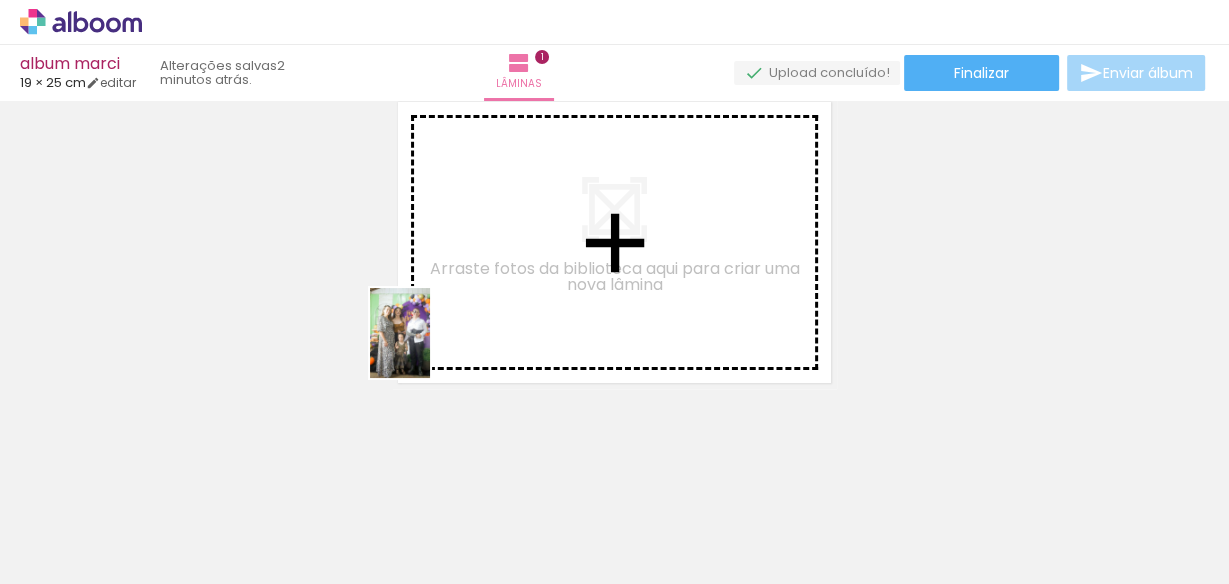 drag, startPoint x: 221, startPoint y: 526, endPoint x: 432, endPoint y: 343, distance: 279.3027 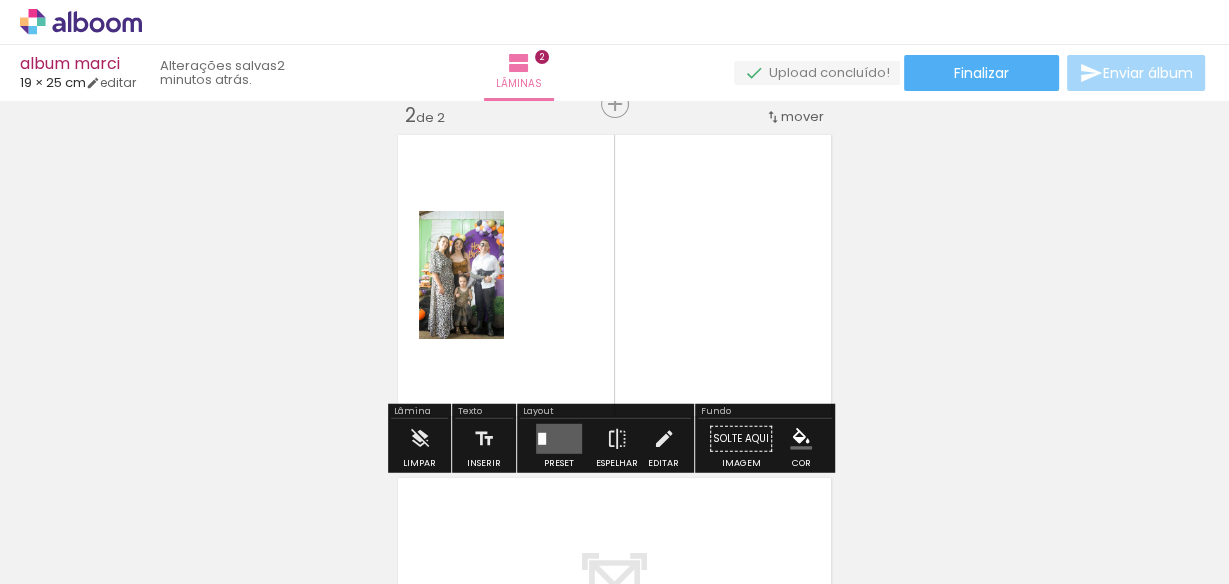 scroll, scrollTop: 368, scrollLeft: 0, axis: vertical 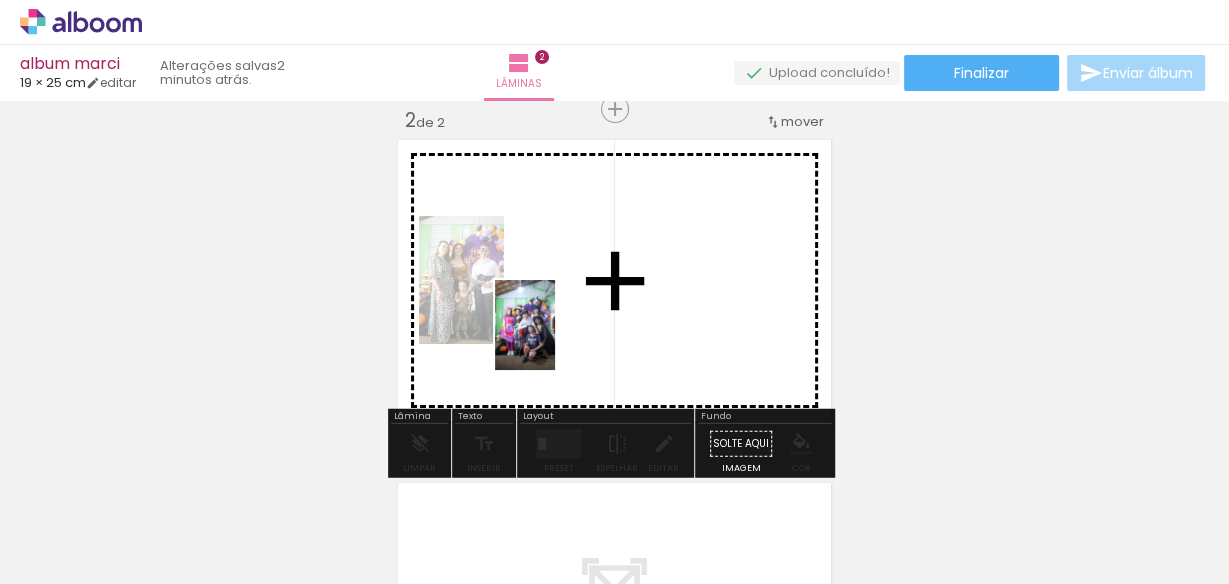 drag, startPoint x: 320, startPoint y: 537, endPoint x: 568, endPoint y: 316, distance: 332.1822 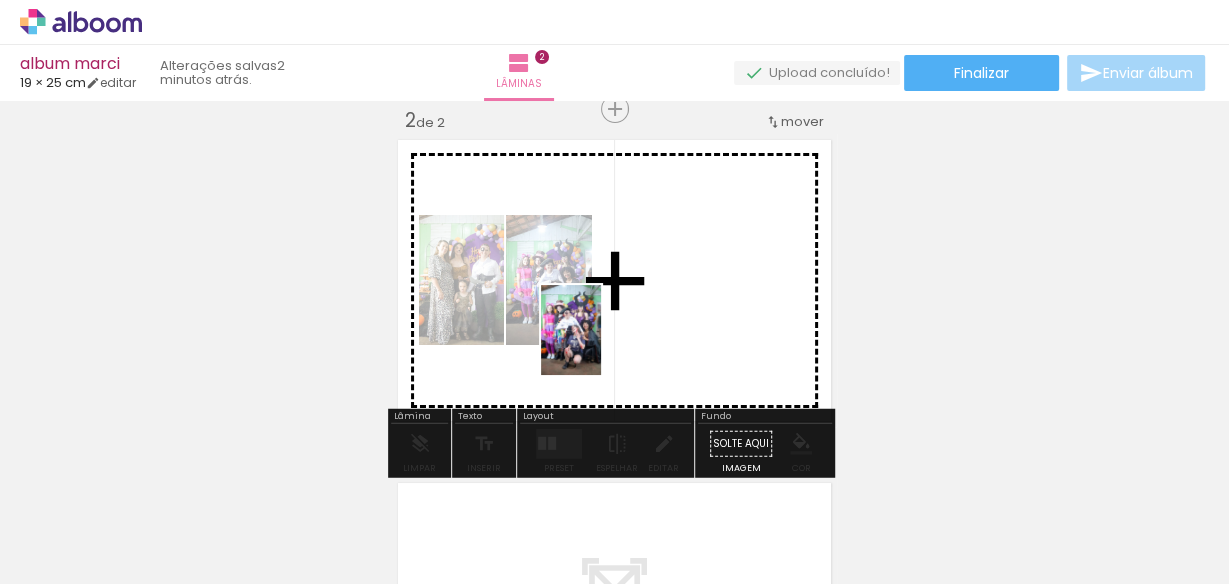 drag, startPoint x: 428, startPoint y: 533, endPoint x: 625, endPoint y: 302, distance: 303.59512 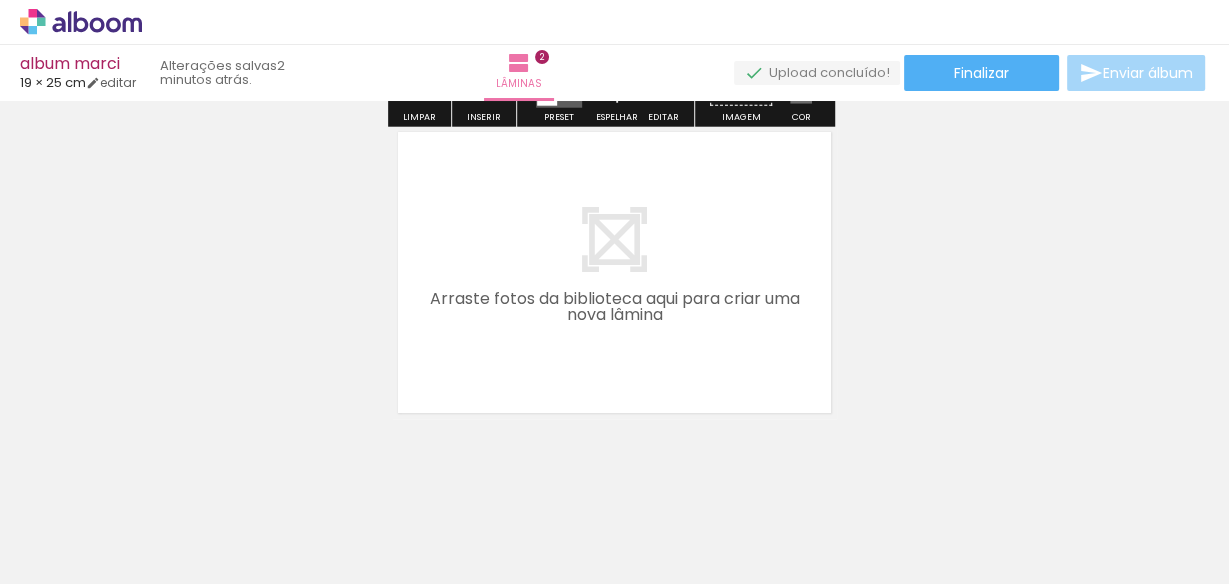 scroll, scrollTop: 749, scrollLeft: 0, axis: vertical 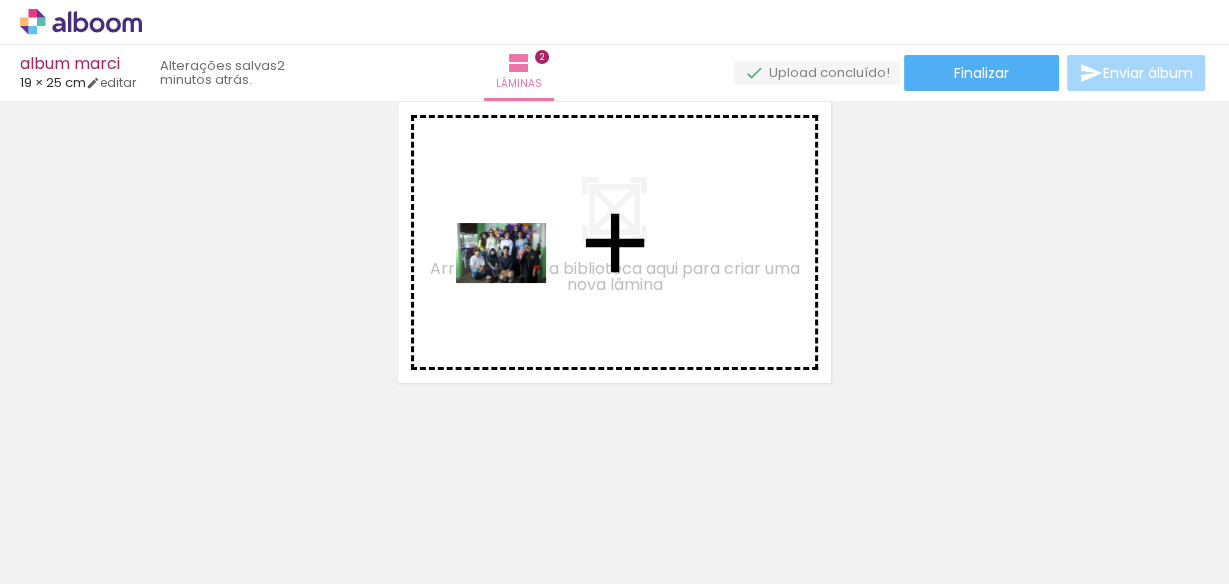 drag, startPoint x: 542, startPoint y: 519, endPoint x: 516, endPoint y: 283, distance: 237.42789 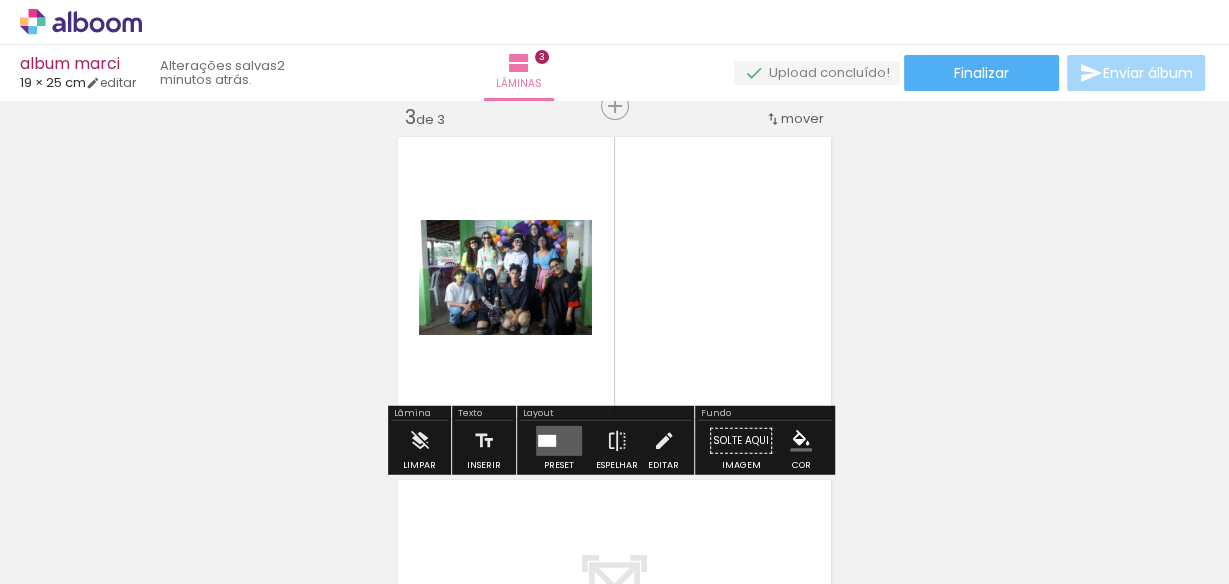 scroll, scrollTop: 711, scrollLeft: 0, axis: vertical 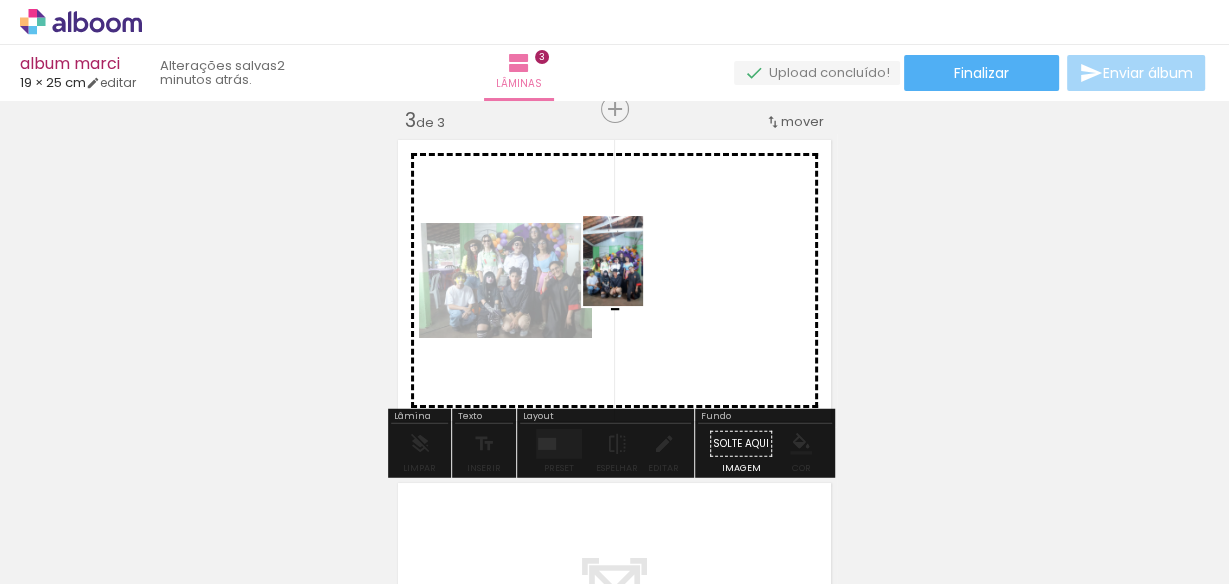 drag, startPoint x: 641, startPoint y: 518, endPoint x: 643, endPoint y: 276, distance: 242.00827 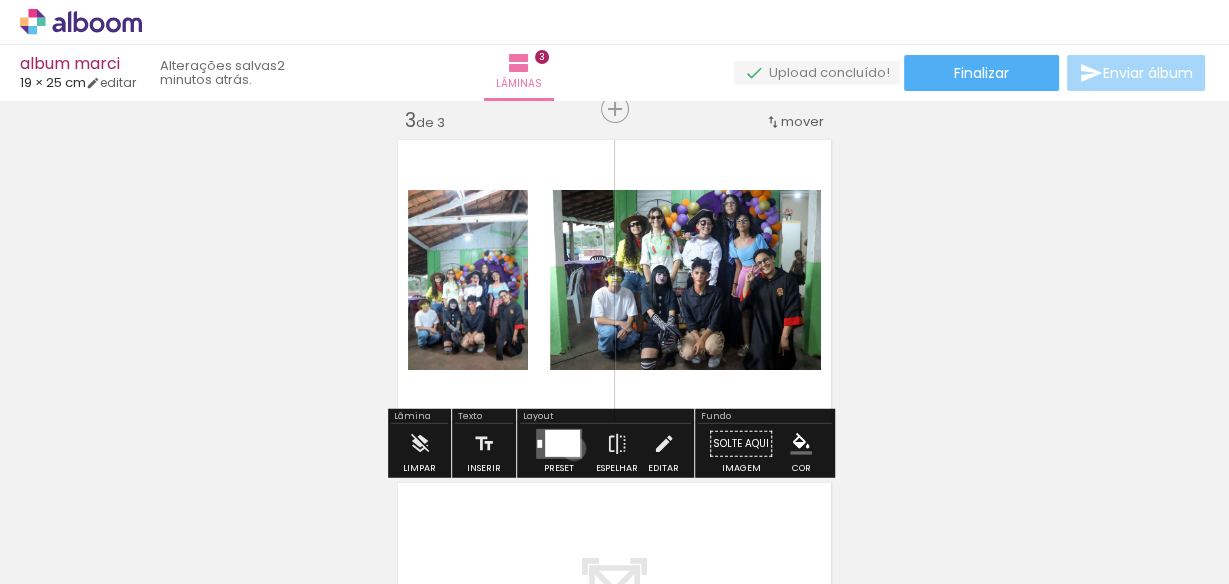 click at bounding box center [562, 443] 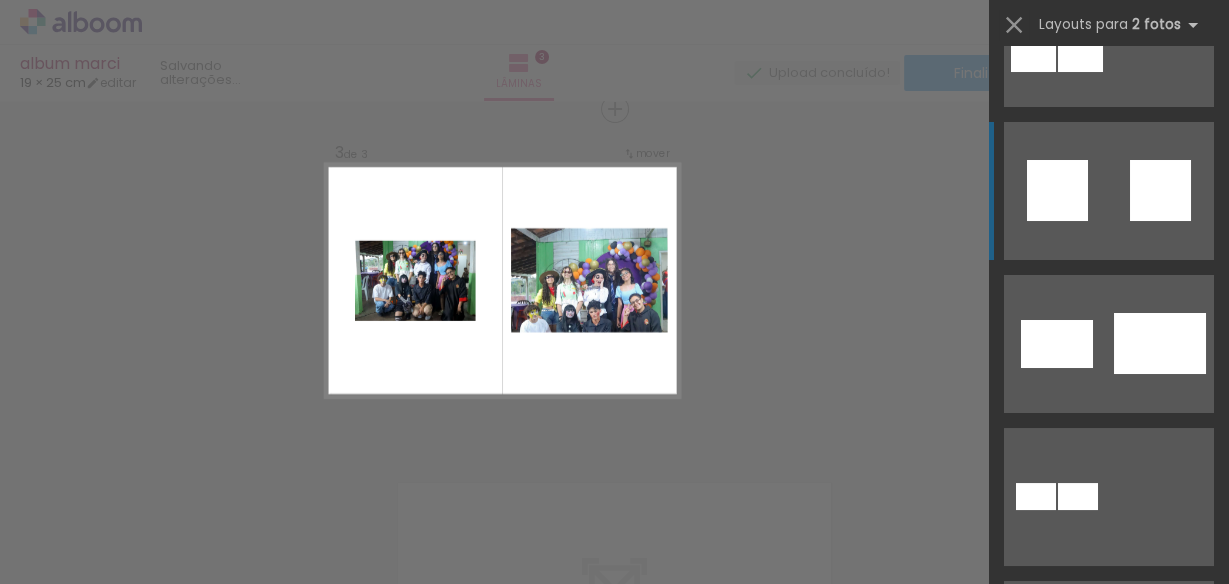 scroll, scrollTop: 6000, scrollLeft: 0, axis: vertical 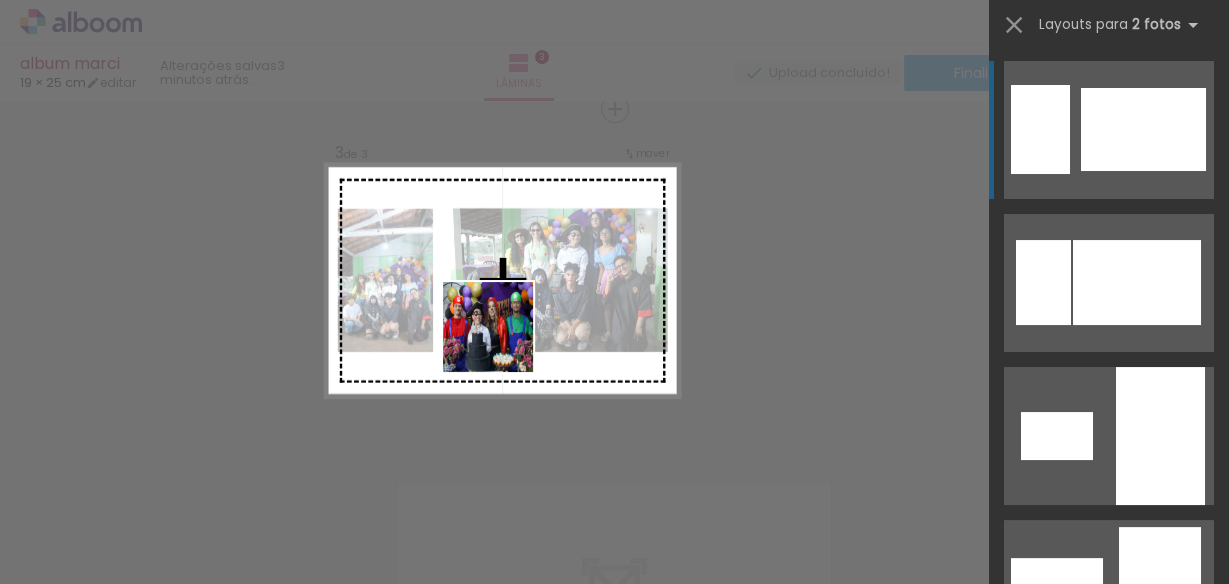drag, startPoint x: 510, startPoint y: 529, endPoint x: 503, endPoint y: 334, distance: 195.1256 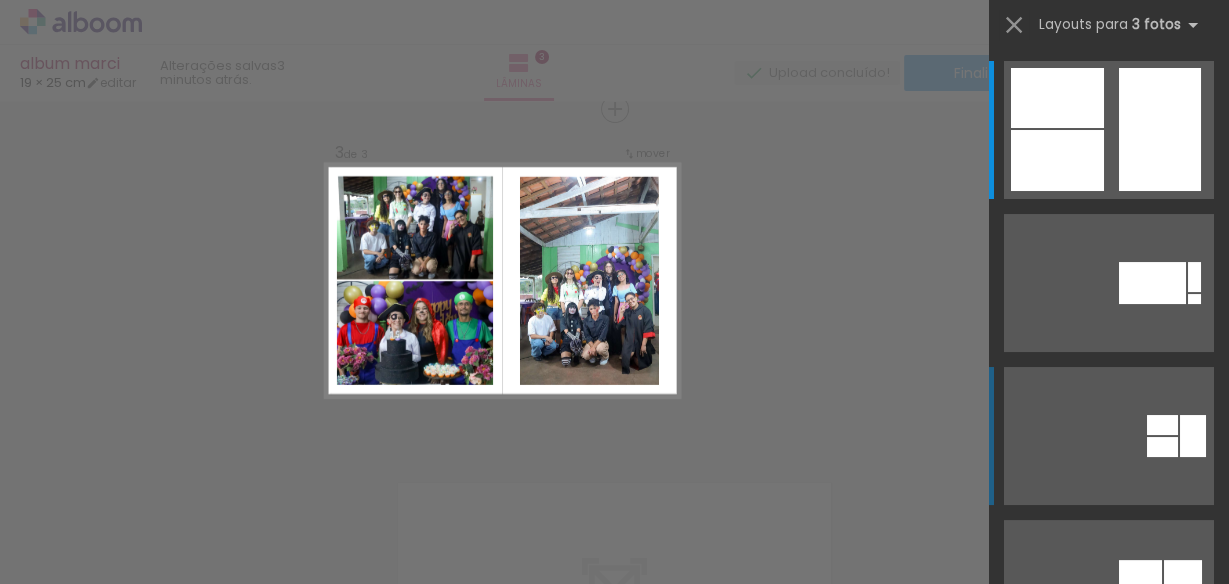 scroll, scrollTop: 0, scrollLeft: 638, axis: horizontal 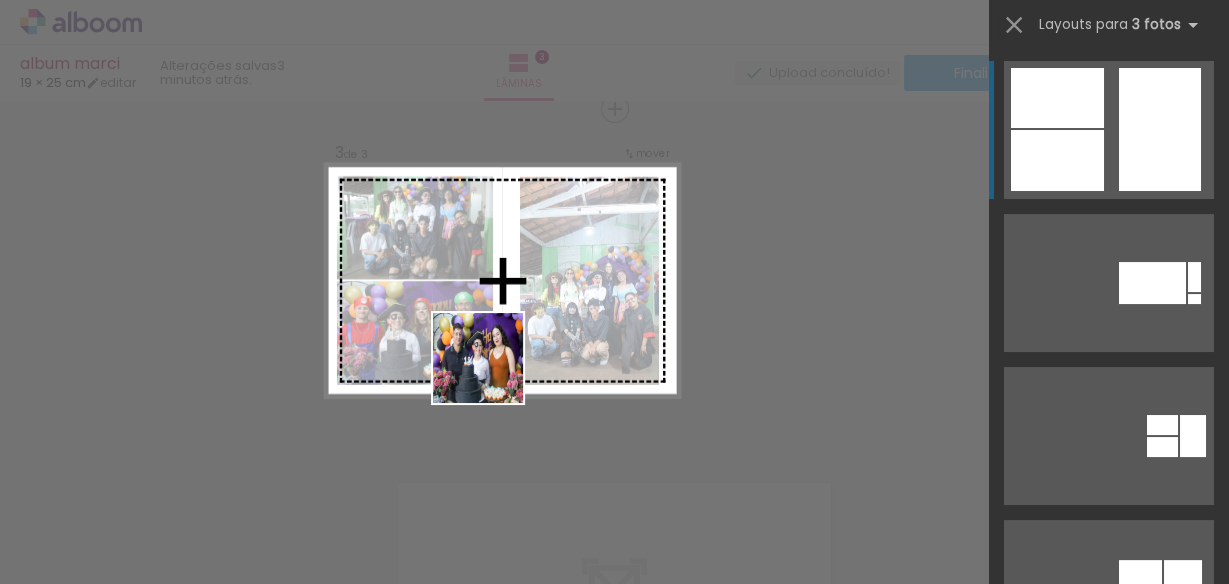 drag, startPoint x: 448, startPoint y: 529, endPoint x: 505, endPoint y: 313, distance: 223.39427 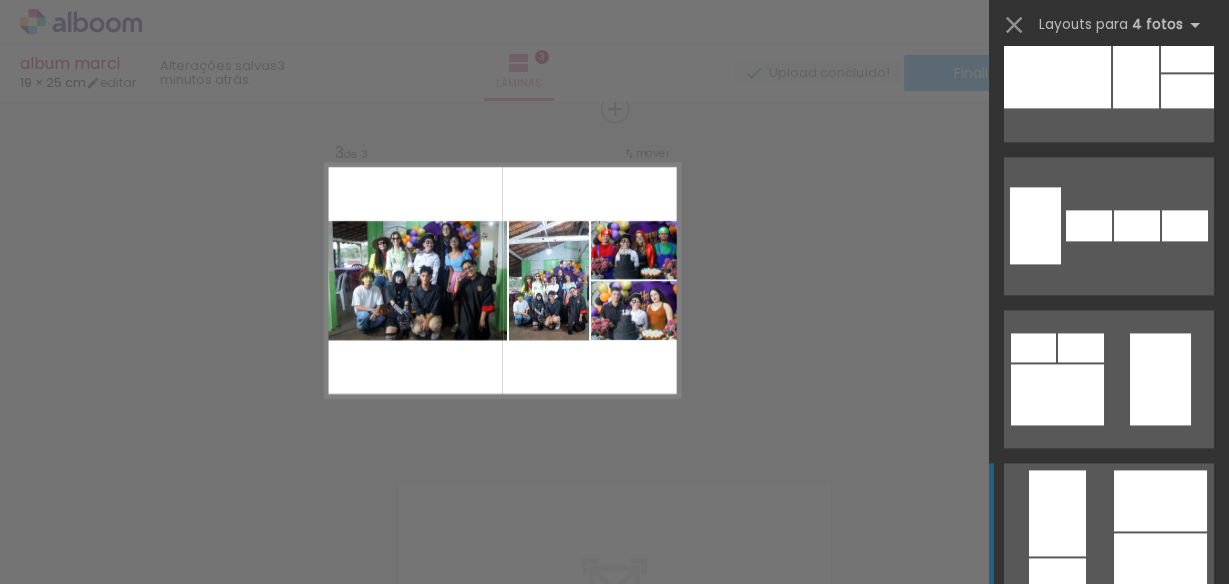 scroll, scrollTop: 2400, scrollLeft: 0, axis: vertical 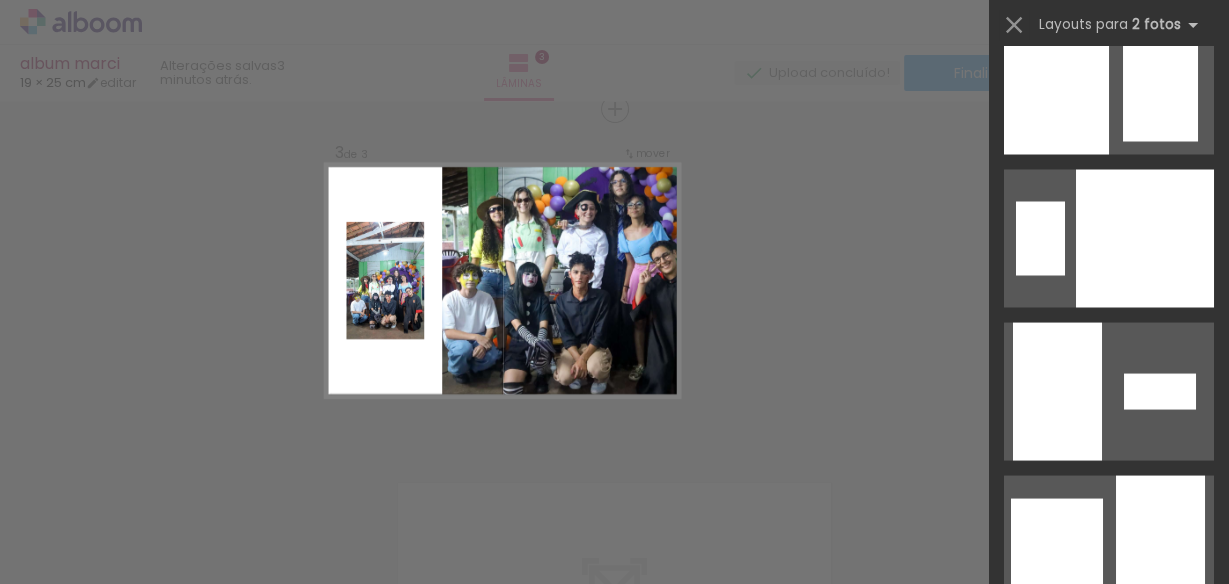 click on "Confirmar Cancelar" at bounding box center (614, 100) 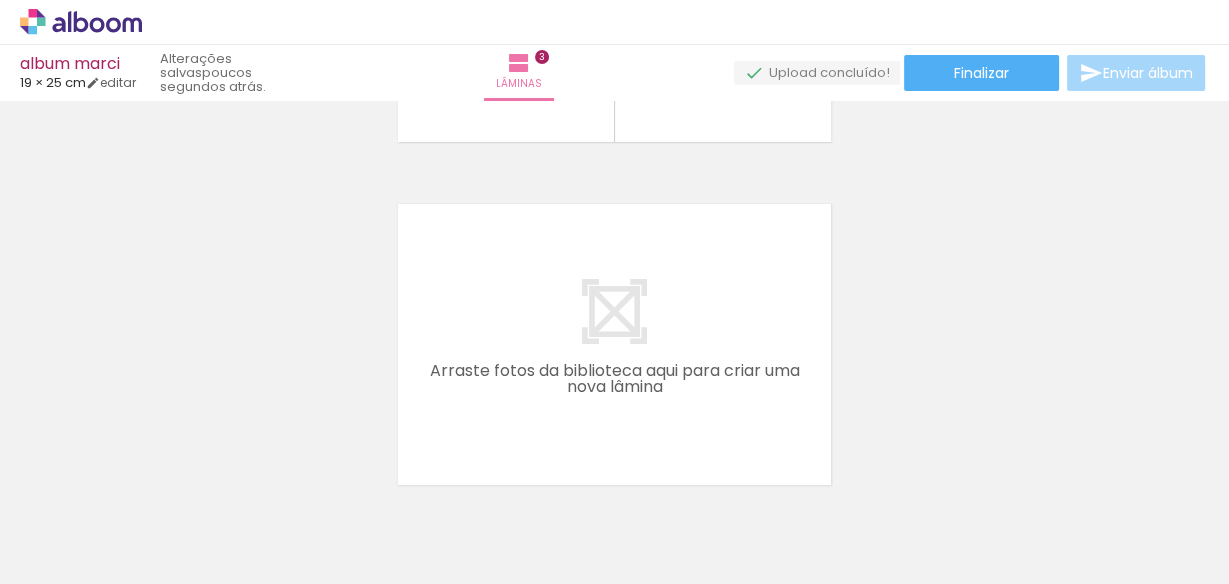 scroll, scrollTop: 1092, scrollLeft: 0, axis: vertical 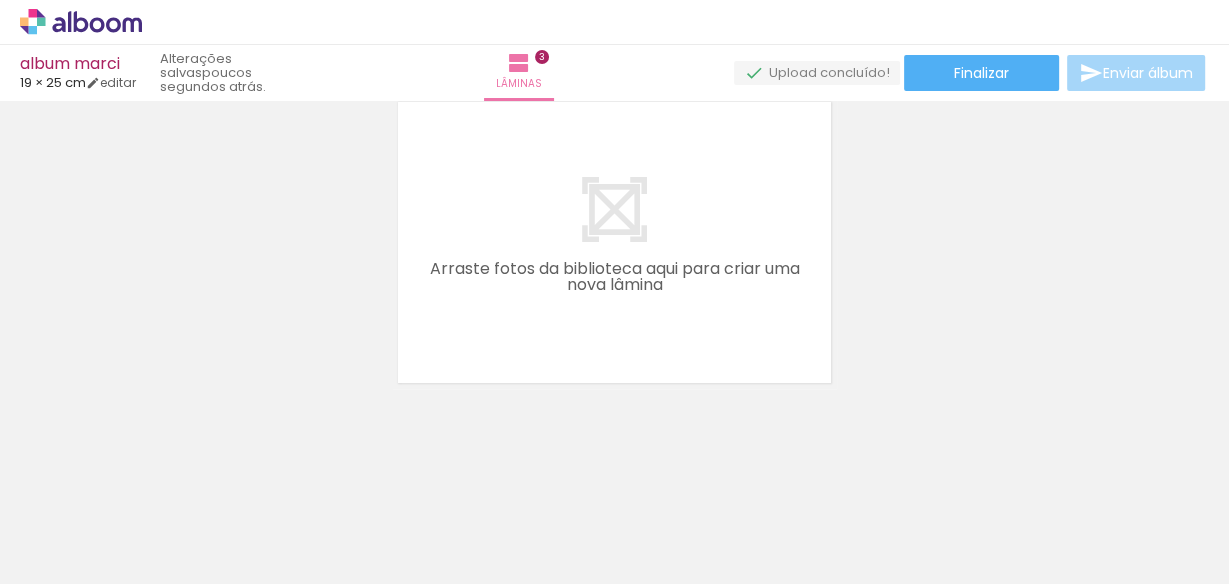 click at bounding box center (-102, 517) 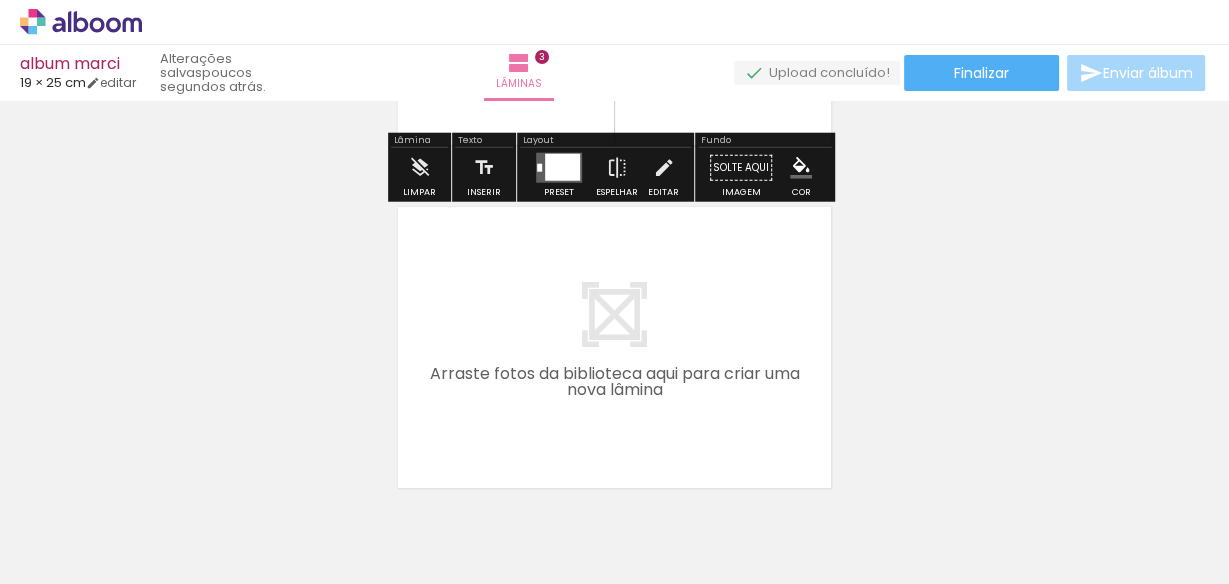 scroll, scrollTop: 1012, scrollLeft: 0, axis: vertical 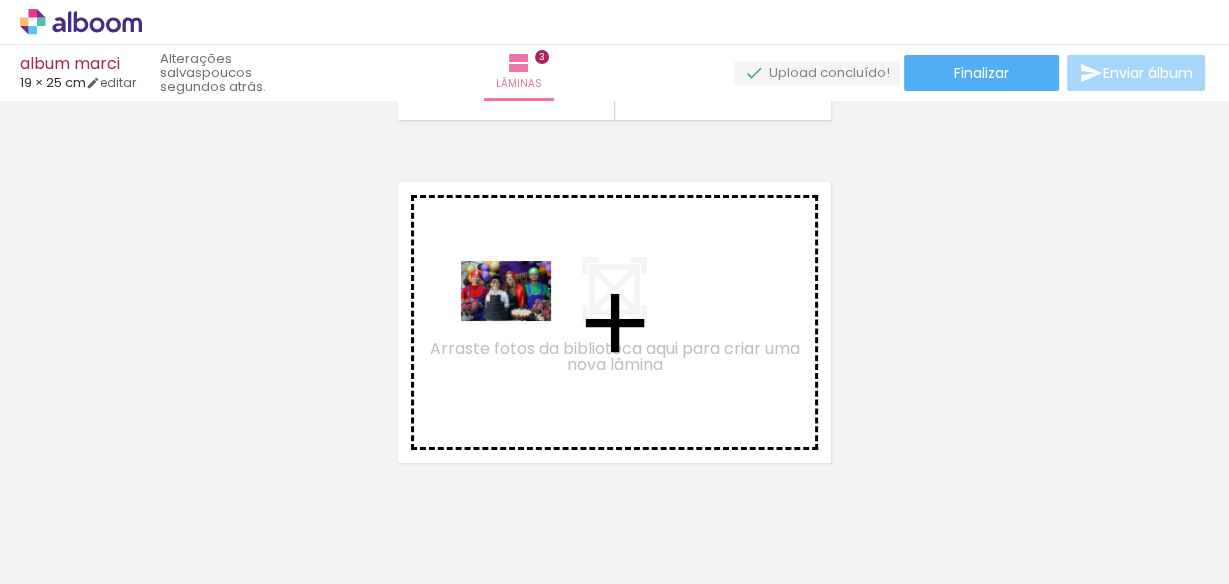 drag, startPoint x: 444, startPoint y: 532, endPoint x: 521, endPoint y: 318, distance: 227.4313 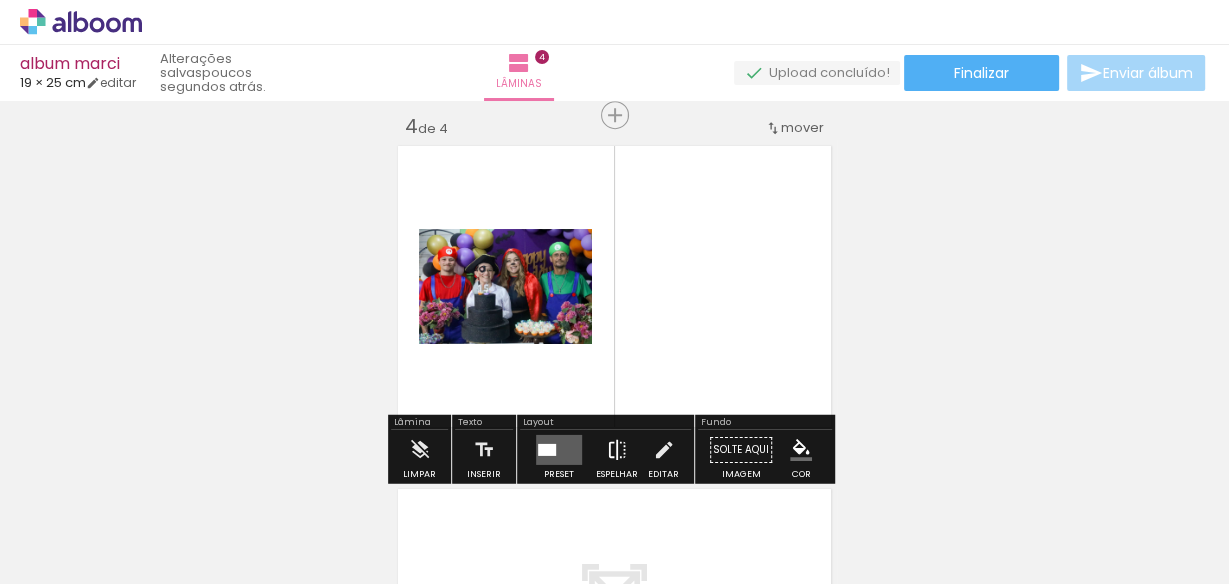 scroll, scrollTop: 1054, scrollLeft: 0, axis: vertical 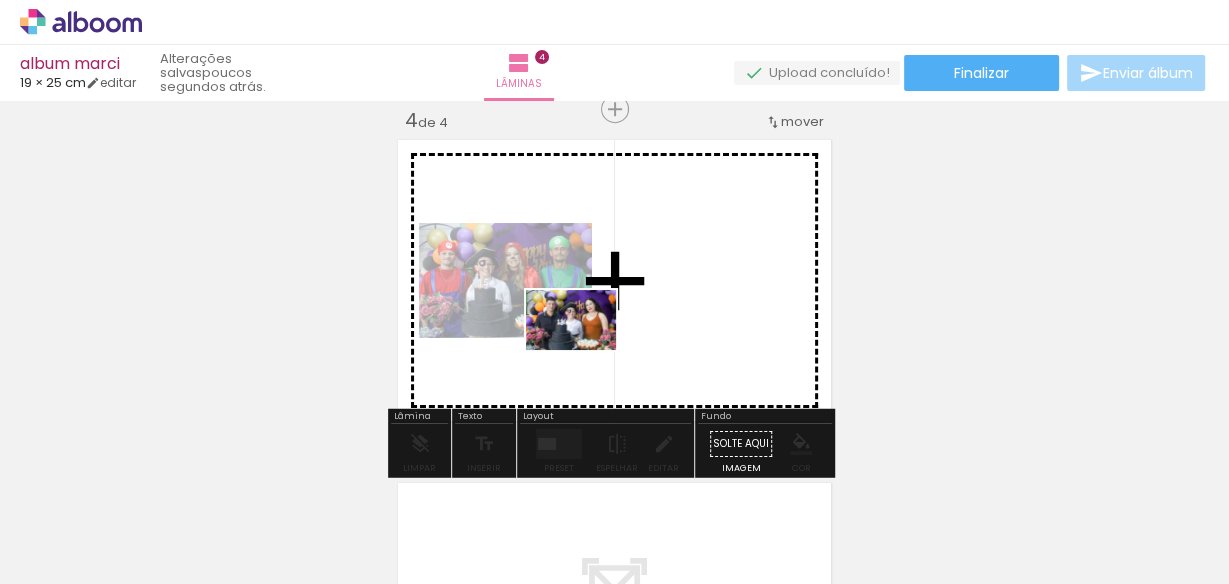 drag, startPoint x: 663, startPoint y: 530, endPoint x: 586, endPoint y: 350, distance: 195.77794 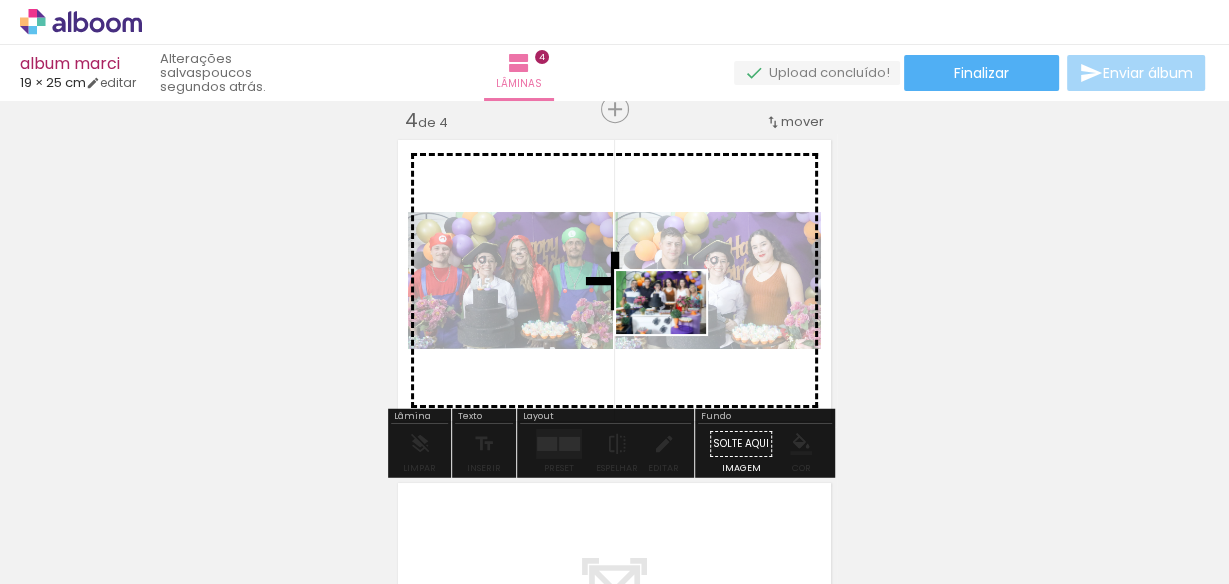 drag, startPoint x: 753, startPoint y: 535, endPoint x: 668, endPoint y: 313, distance: 237.71622 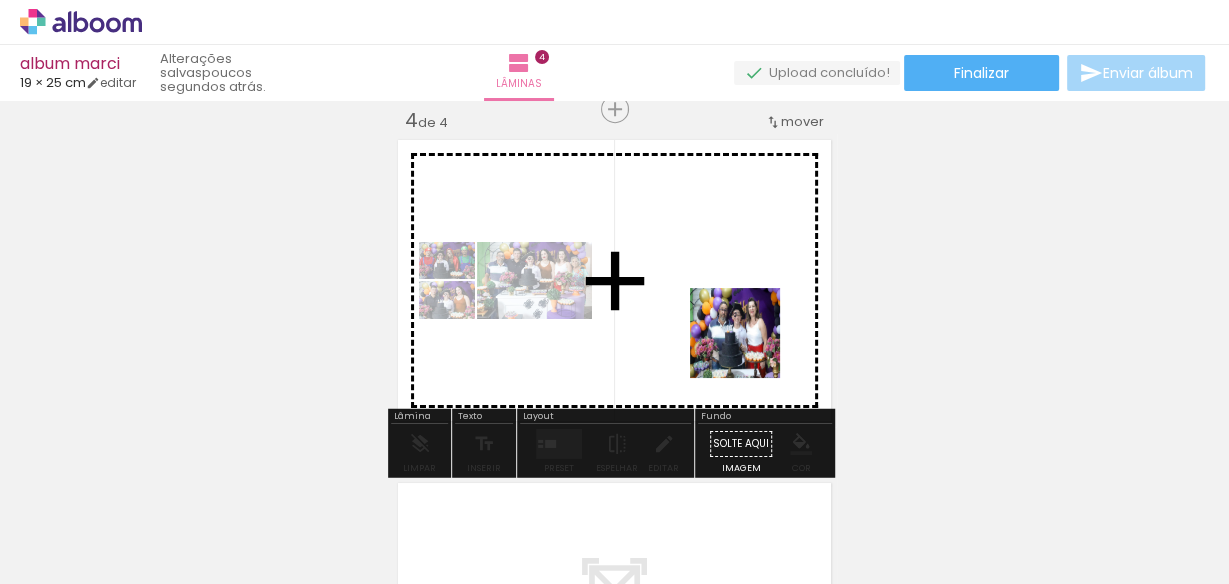 drag, startPoint x: 872, startPoint y: 523, endPoint x: 691, endPoint y: 290, distance: 295.04236 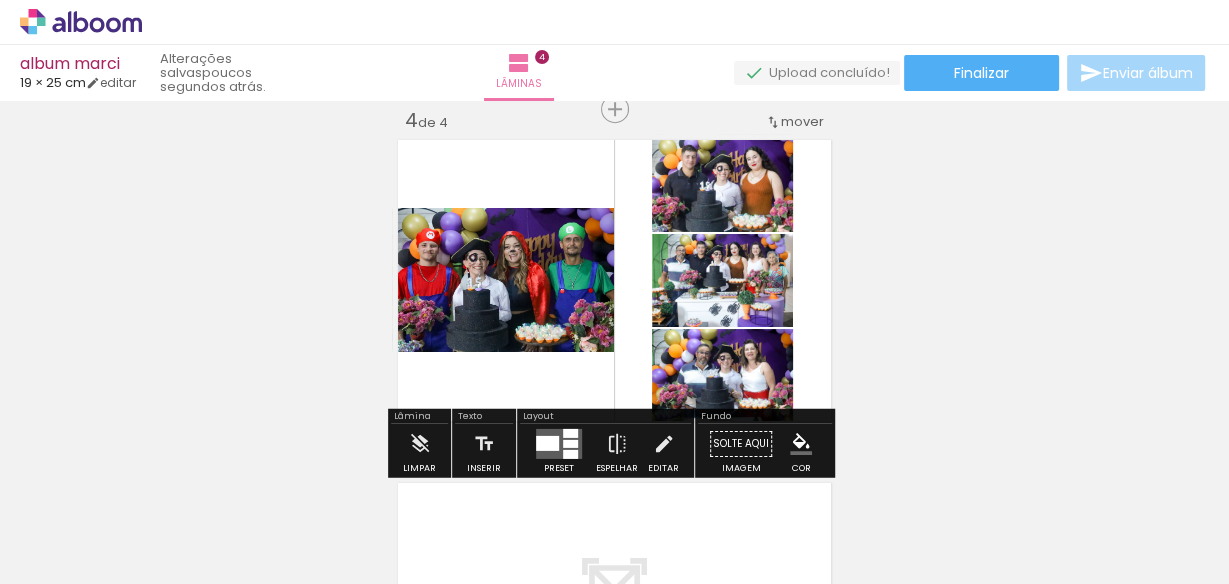 click at bounding box center (559, 444) 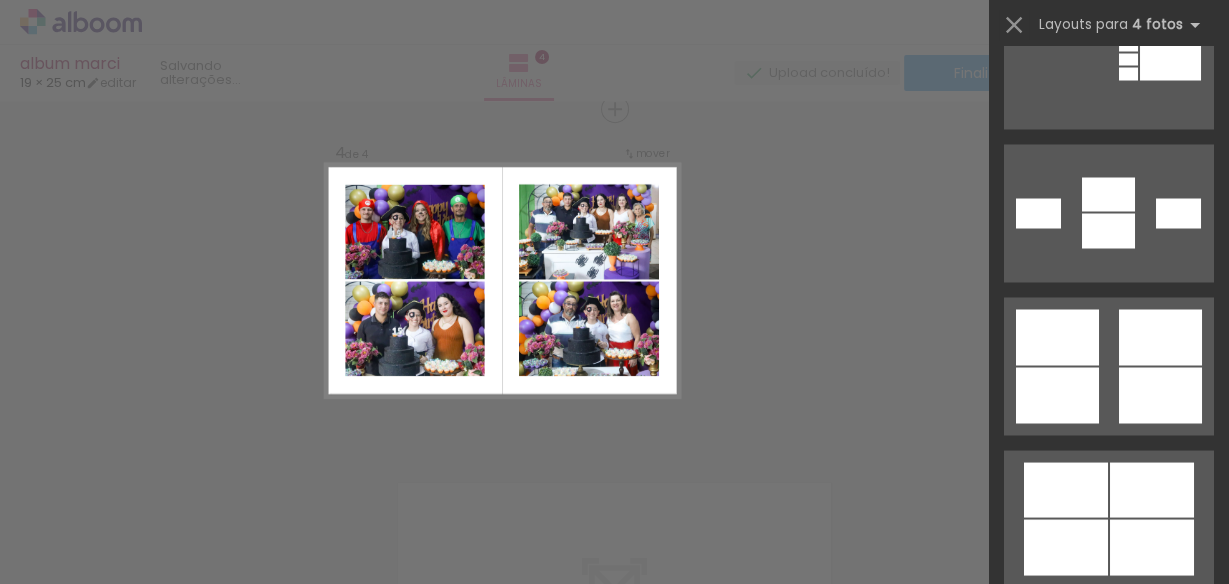 scroll, scrollTop: 3040, scrollLeft: 0, axis: vertical 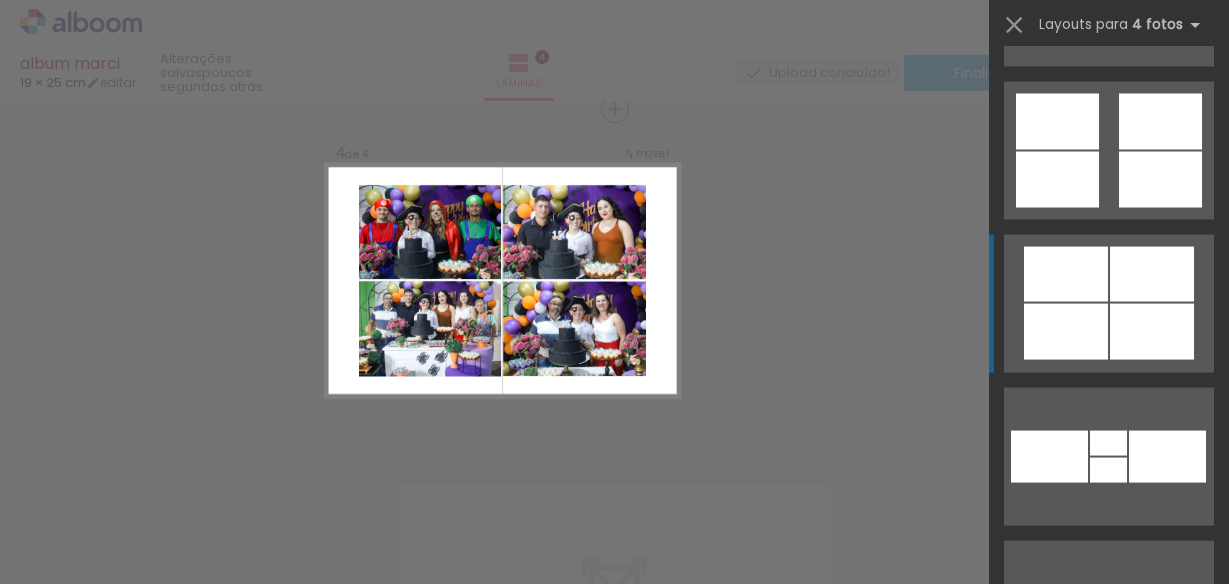click at bounding box center (1128, -171) 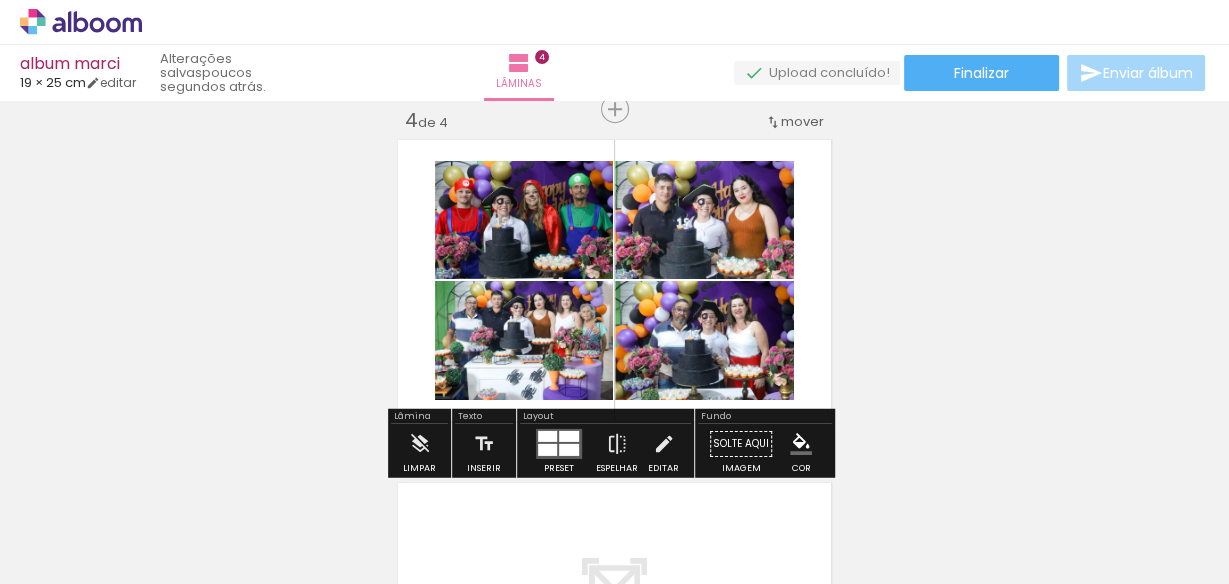 click on "Inserir lâmina 1  de 4  Inserir lâmina 2  de 4  Inserir lâmina 3  de 4  Inserir lâmina 4  de 4" at bounding box center (614, -88) 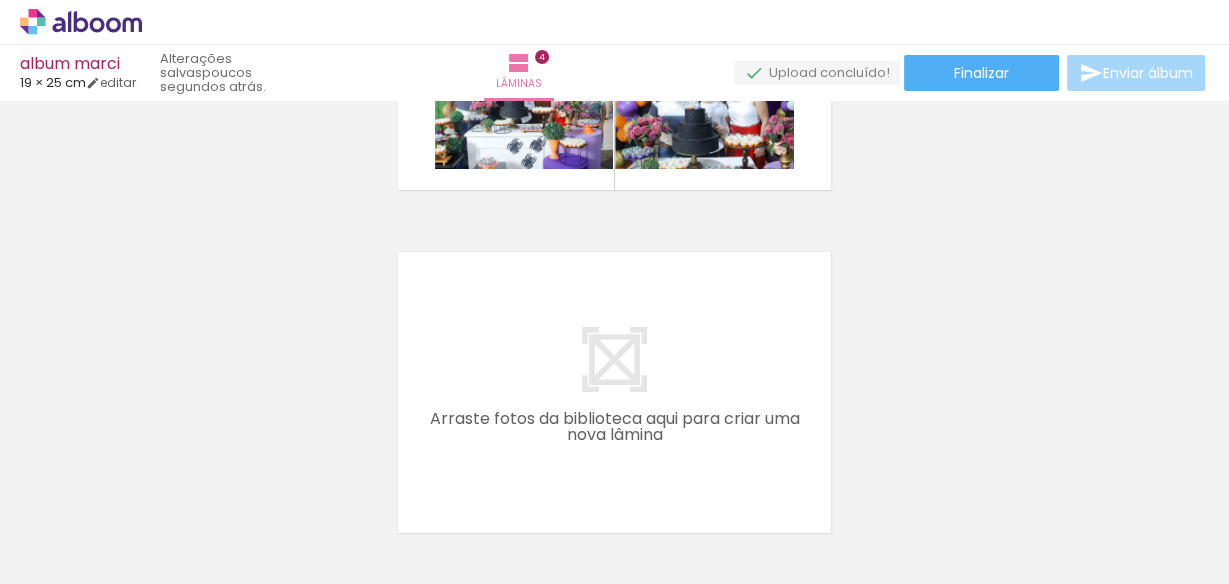 scroll, scrollTop: 1374, scrollLeft: 0, axis: vertical 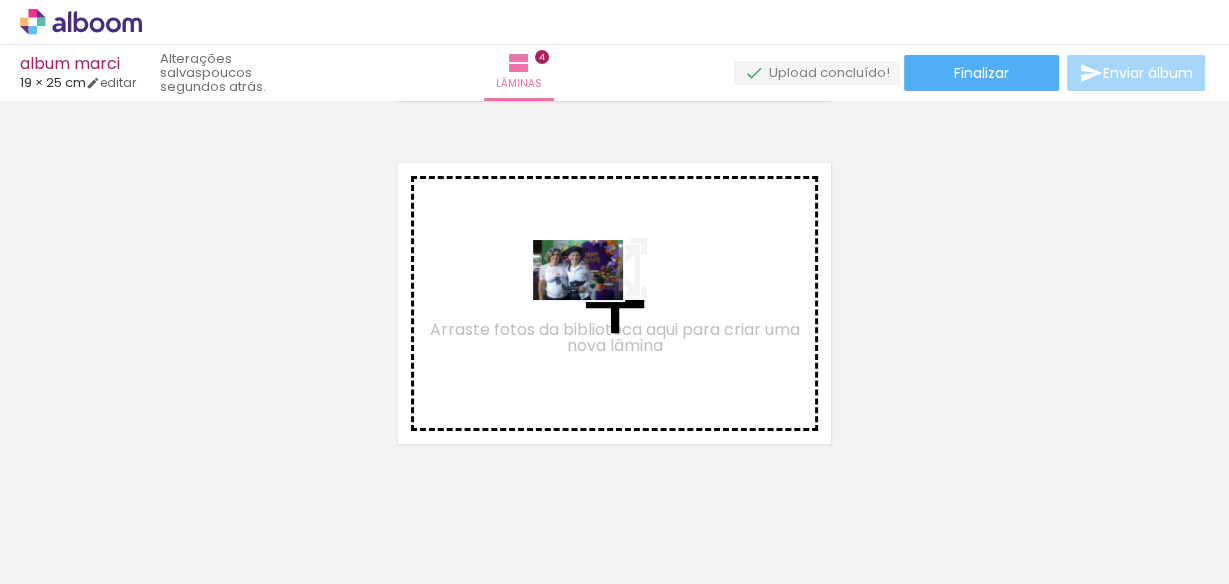drag, startPoint x: 741, startPoint y: 535, endPoint x: 592, endPoint y: 297, distance: 280.79352 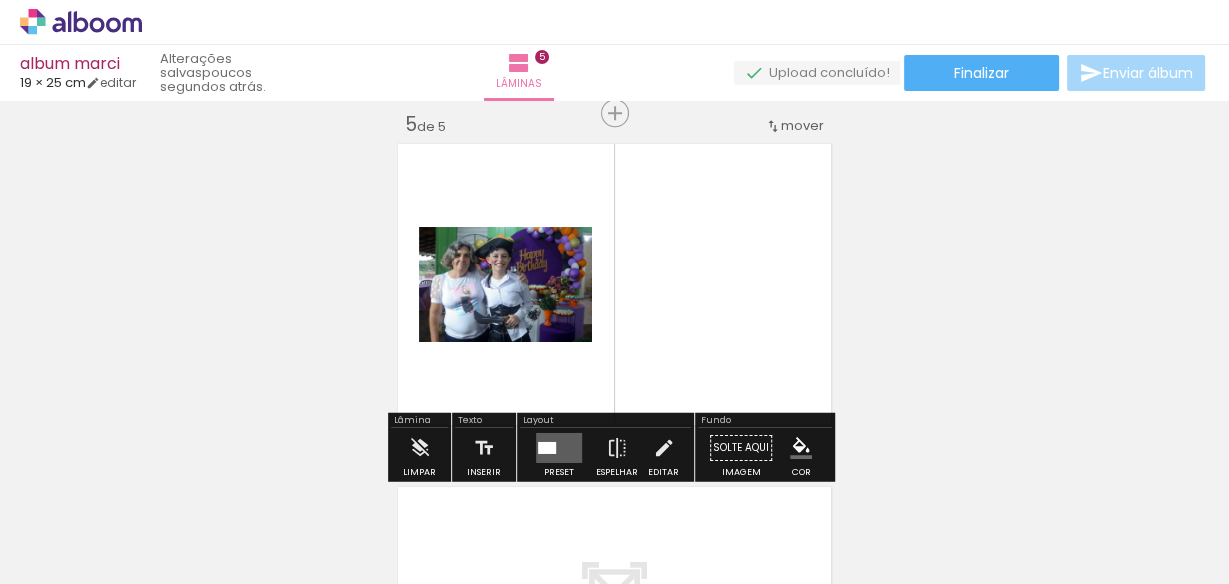 scroll, scrollTop: 1397, scrollLeft: 0, axis: vertical 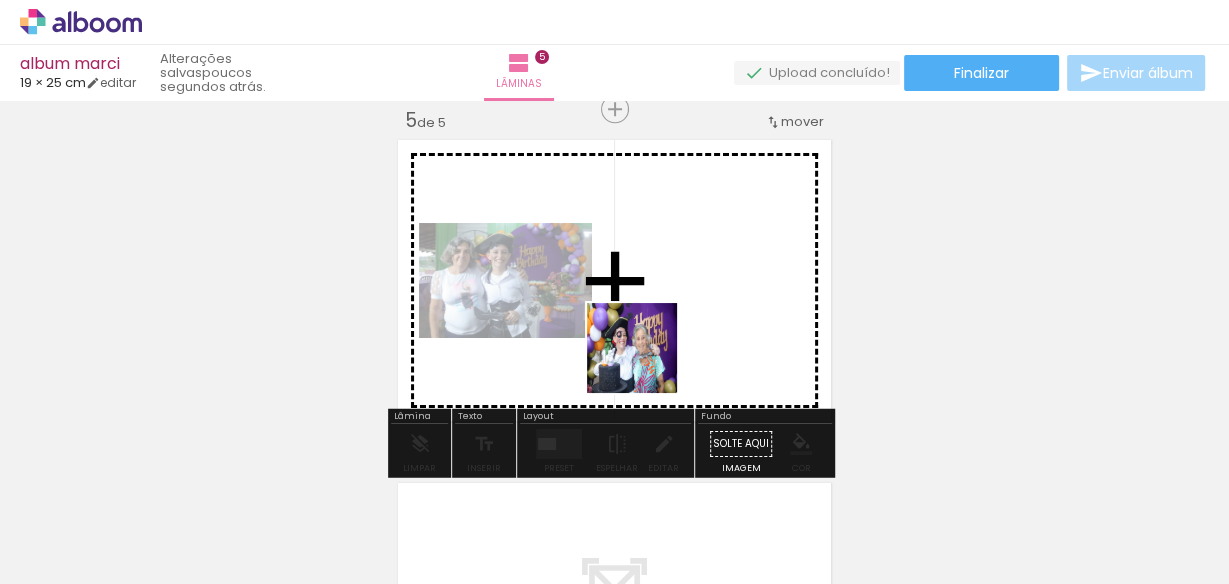 drag, startPoint x: 391, startPoint y: 526, endPoint x: 670, endPoint y: 334, distance: 338.68127 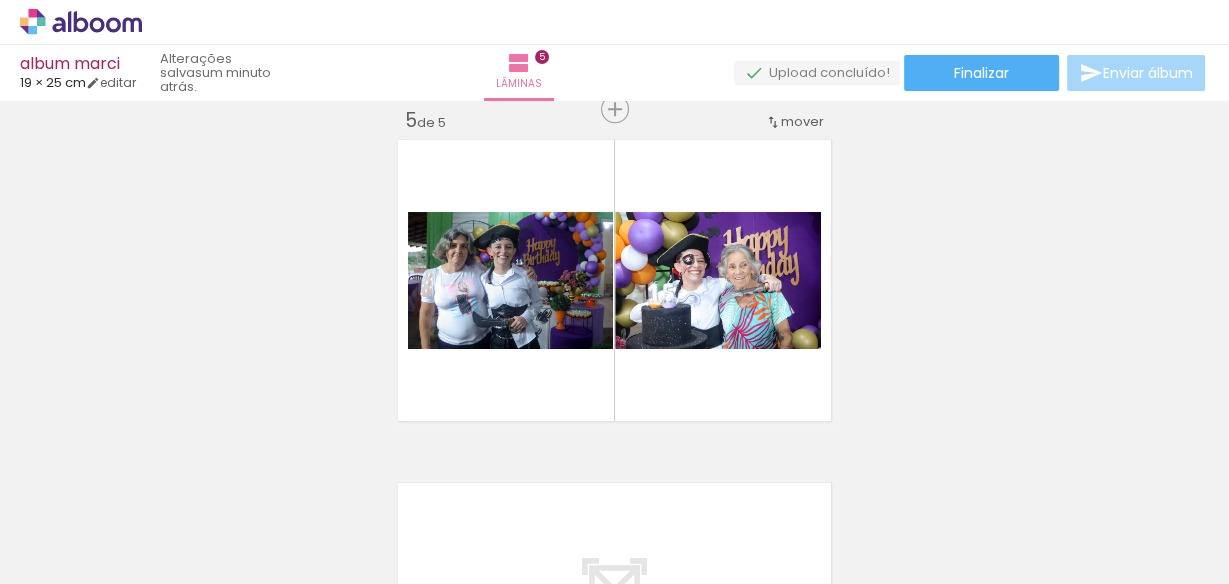 scroll, scrollTop: 0, scrollLeft: 2374, axis: horizontal 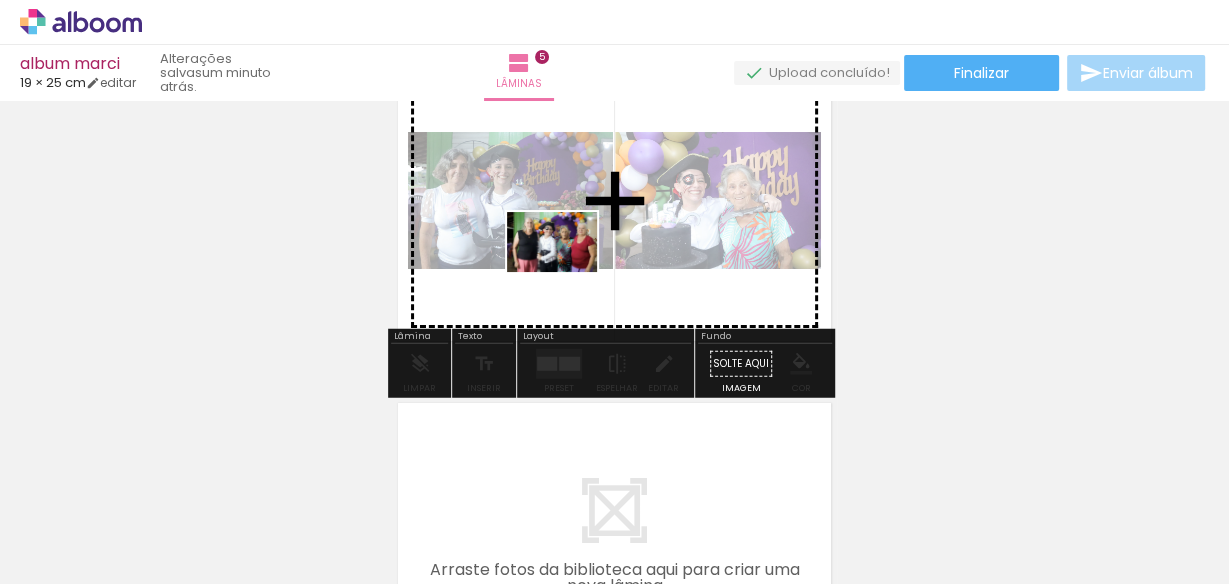 drag, startPoint x: 528, startPoint y: 522, endPoint x: 567, endPoint y: 272, distance: 253.02371 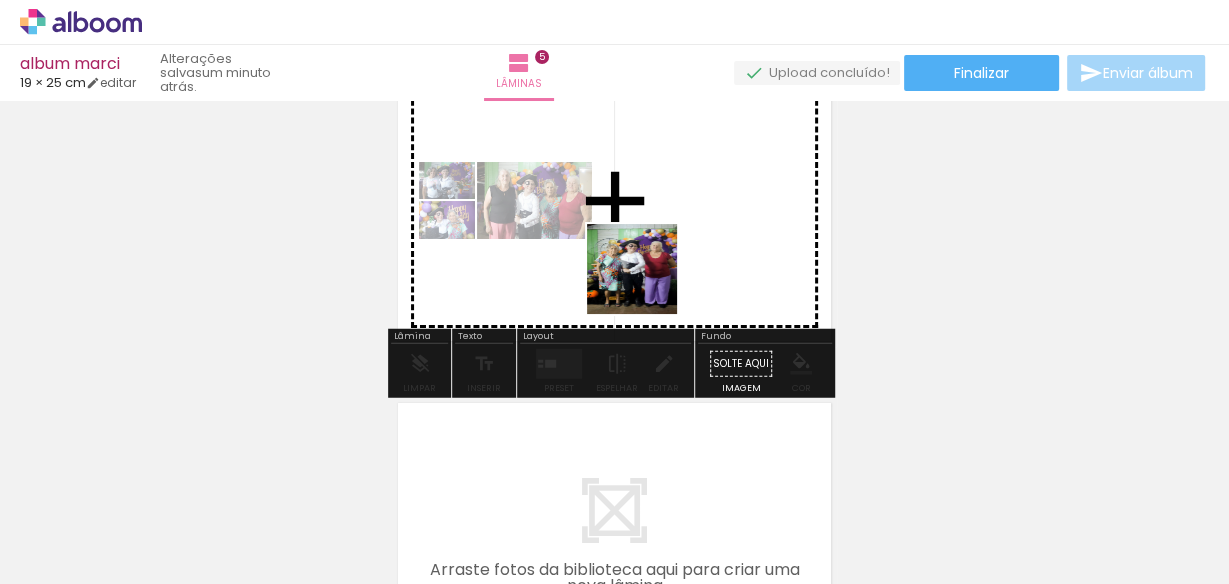 drag, startPoint x: 625, startPoint y: 520, endPoint x: 650, endPoint y: 236, distance: 285.09824 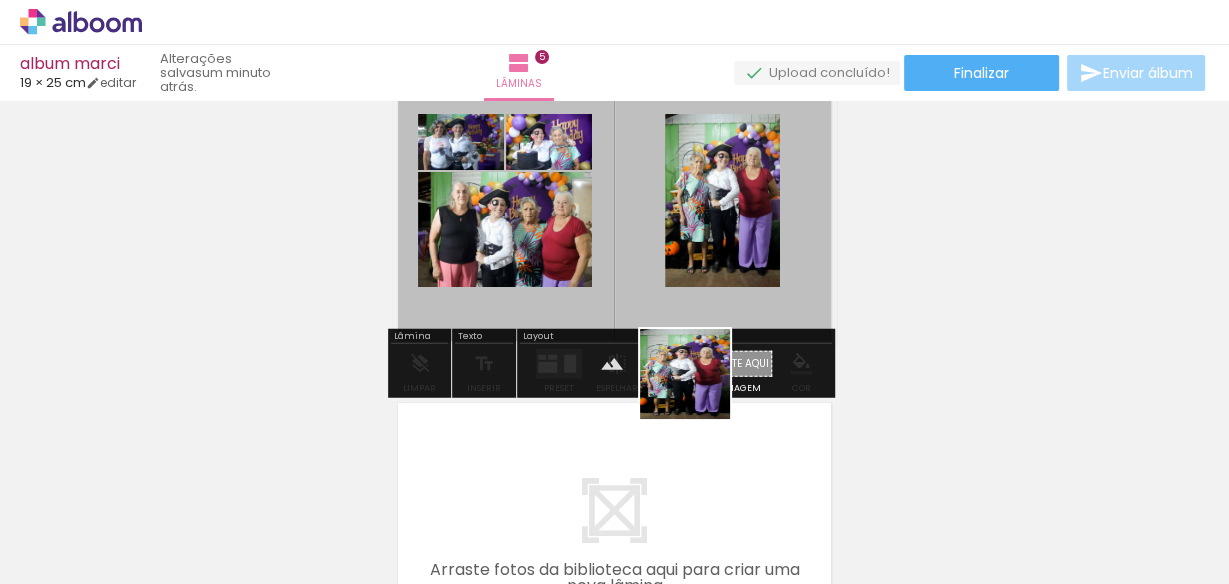 drag, startPoint x: 752, startPoint y: 529, endPoint x: 657, endPoint y: 224, distance: 319.45267 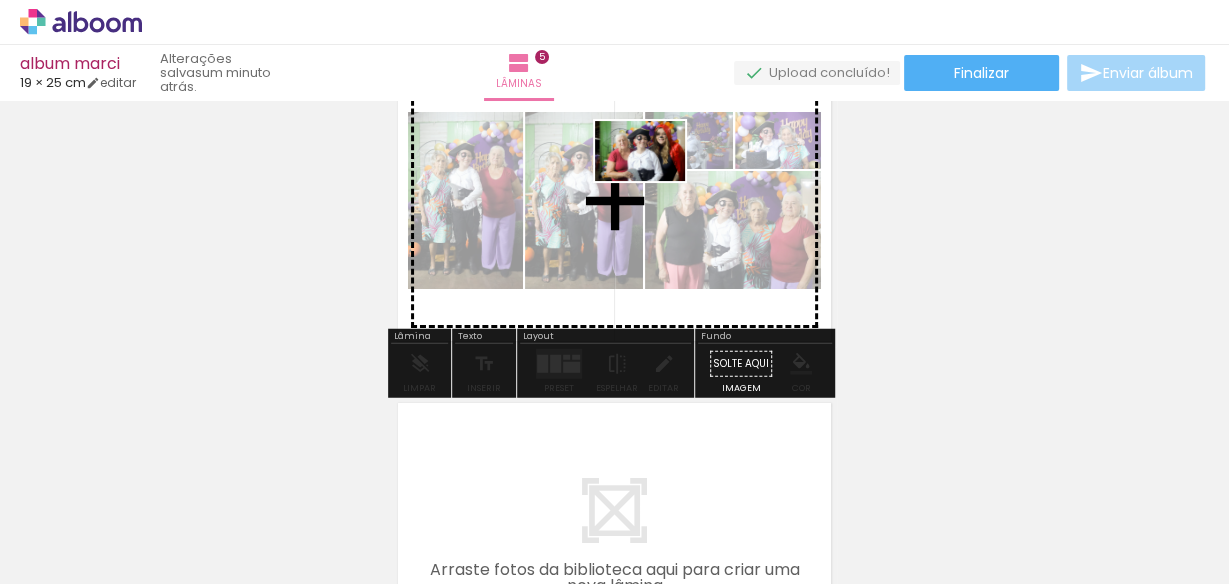 drag, startPoint x: 727, startPoint y: 385, endPoint x: 655, endPoint y: 181, distance: 216.33308 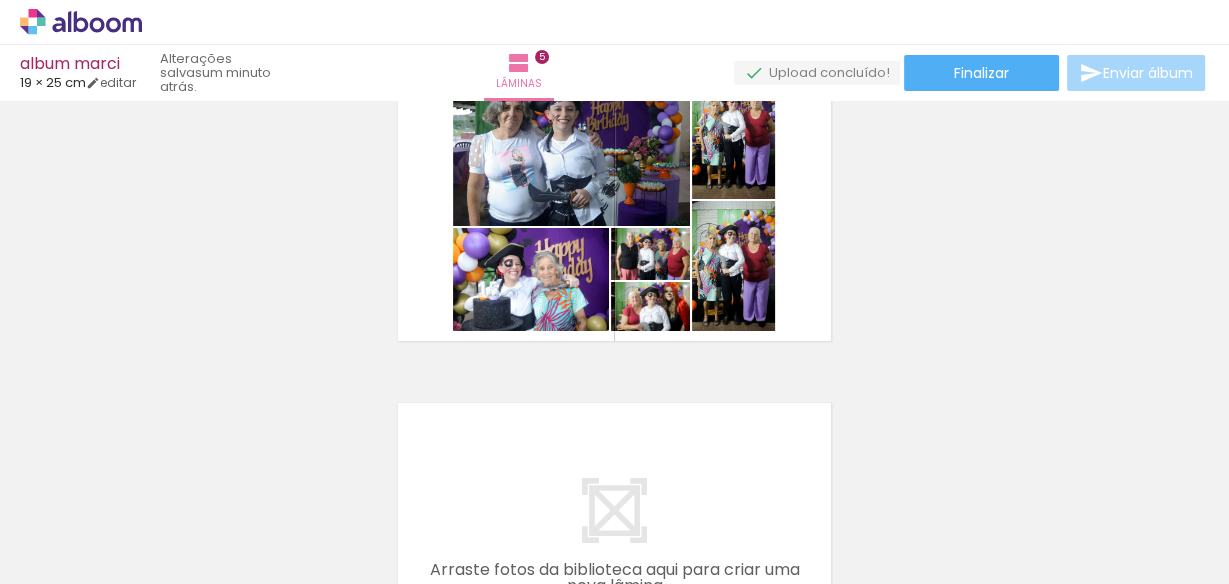 scroll, scrollTop: 0, scrollLeft: 0, axis: both 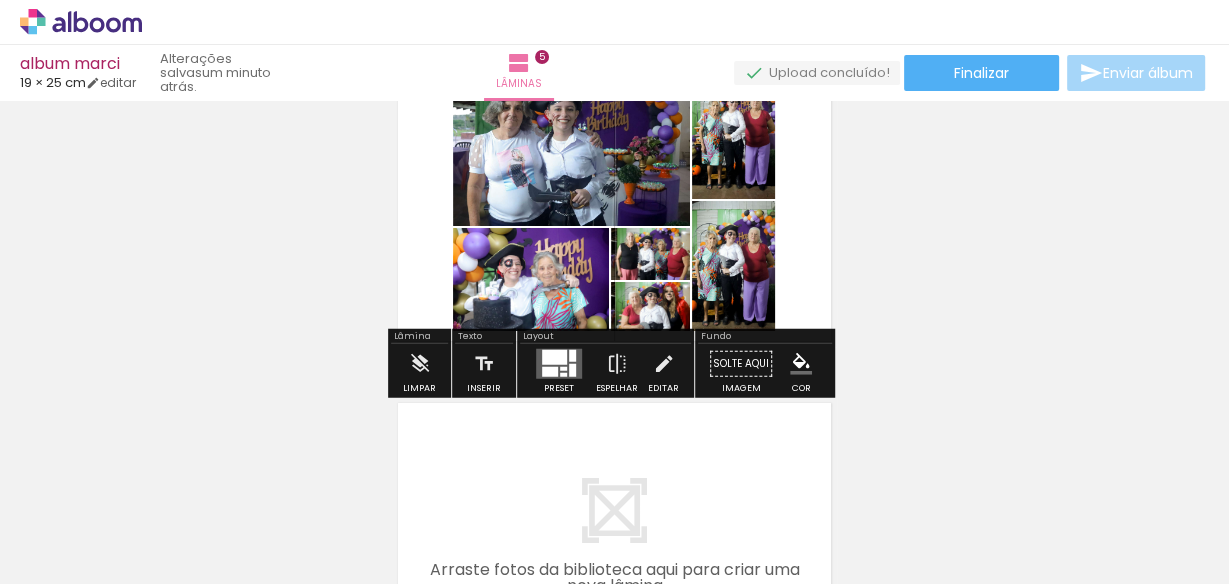 click at bounding box center [563, 369] 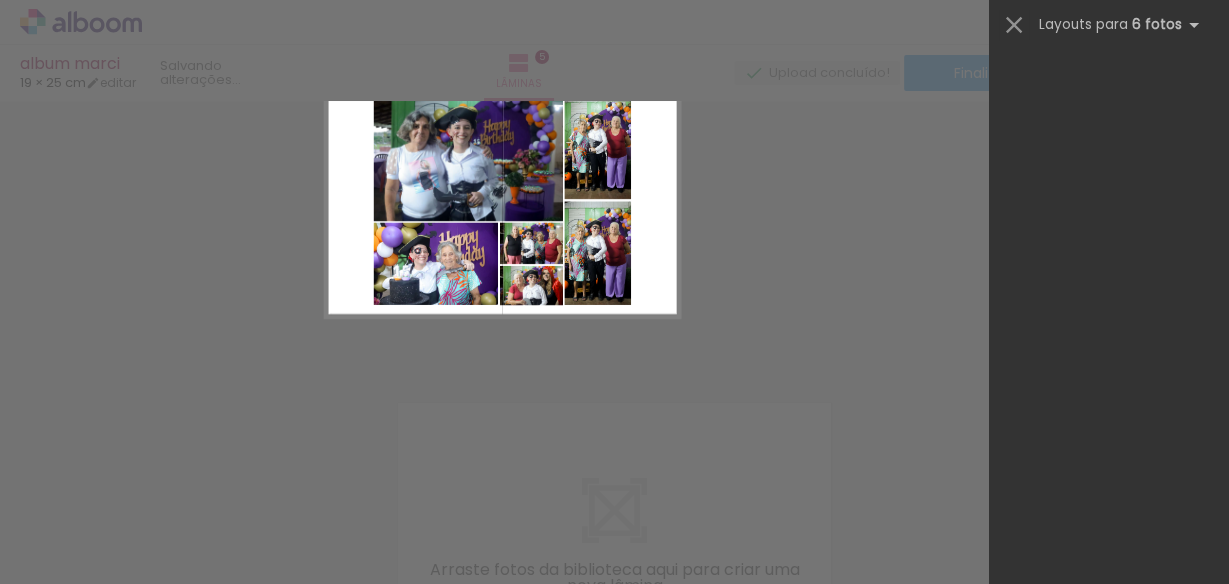scroll, scrollTop: 0, scrollLeft: 0, axis: both 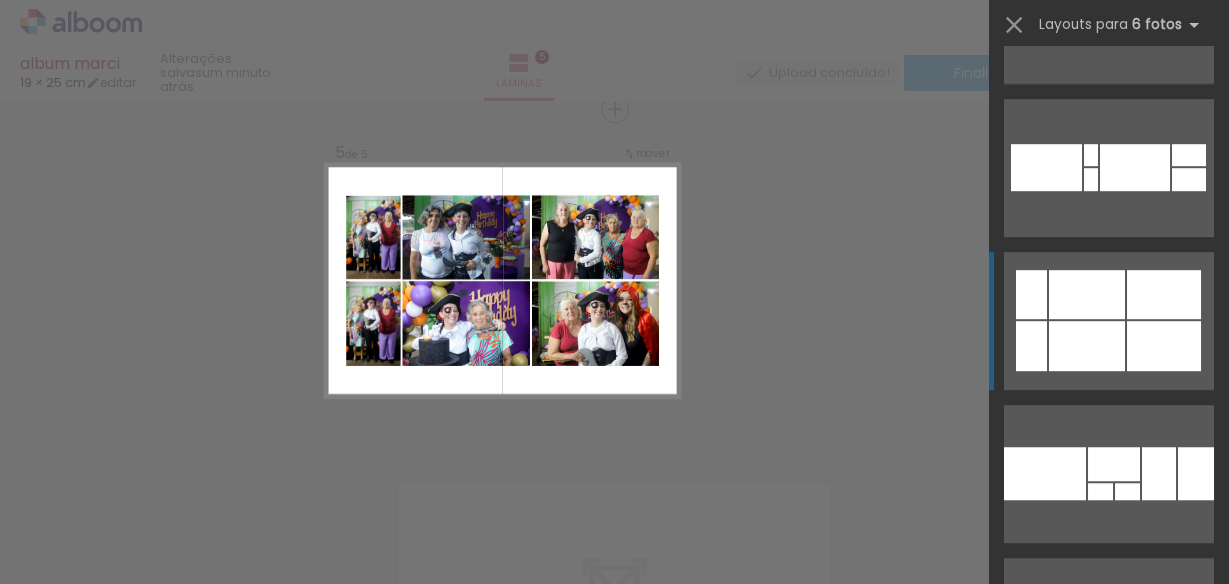 click at bounding box center (1057, 797) 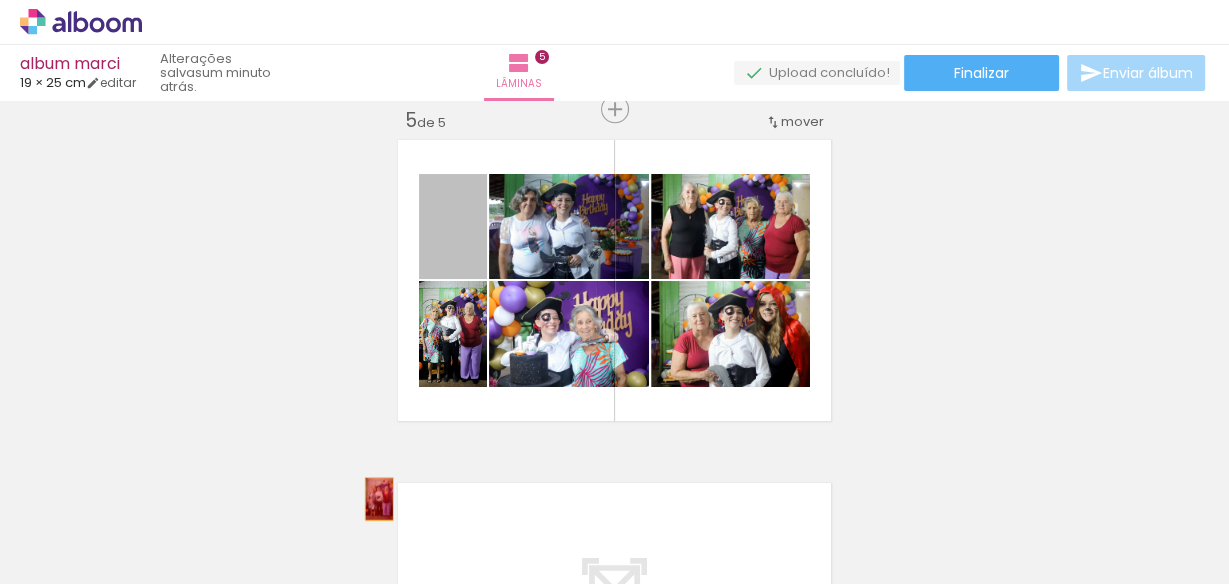 drag, startPoint x: 468, startPoint y: 244, endPoint x: 373, endPoint y: 498, distance: 271.18445 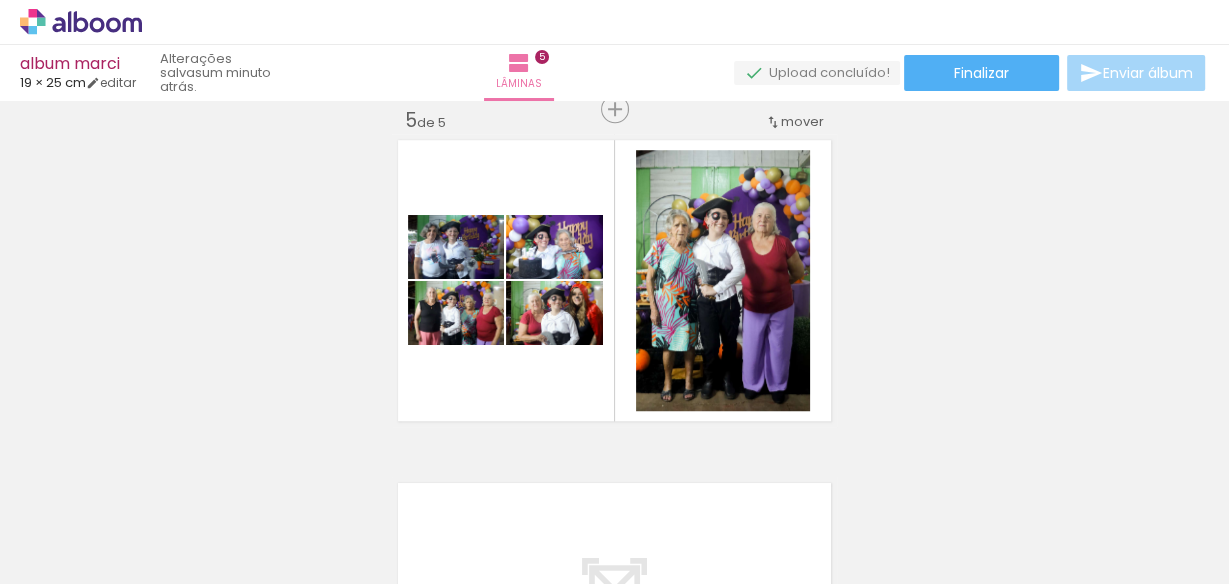 click on "Inserir lâmina 1  de 5  Inserir lâmina 2  de 5  Inserir lâmina 3  de 5  Inserir lâmina 4  de 5  Inserir lâmina 5  de 5" at bounding box center (614, -260) 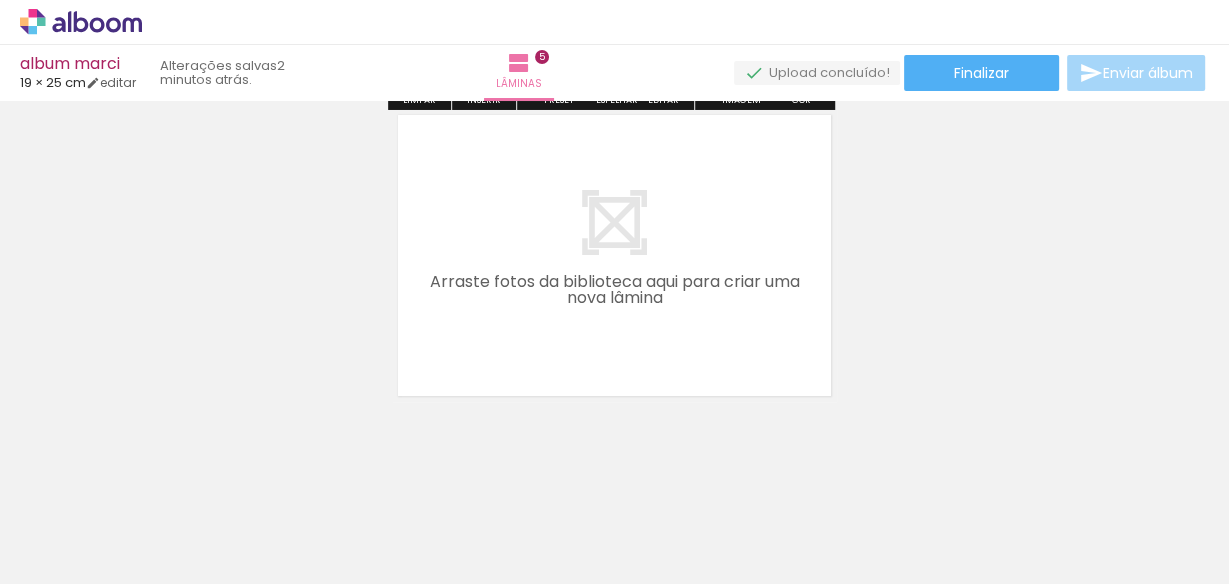 scroll, scrollTop: 1778, scrollLeft: 0, axis: vertical 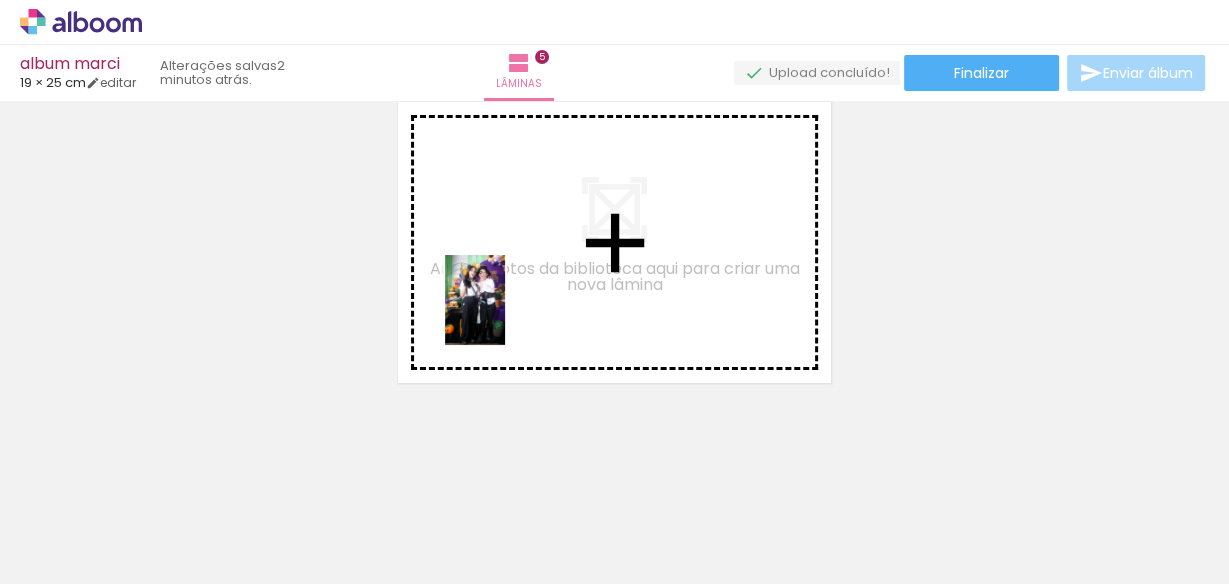 drag, startPoint x: 414, startPoint y: 533, endPoint x: 505, endPoint y: 315, distance: 236.23082 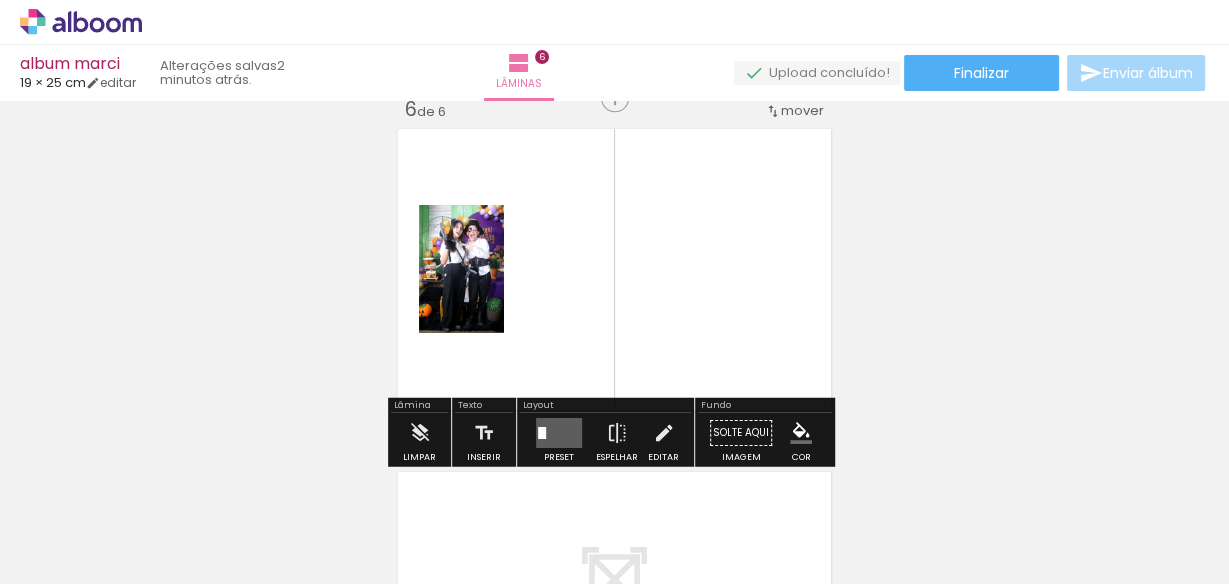 scroll, scrollTop: 1740, scrollLeft: 0, axis: vertical 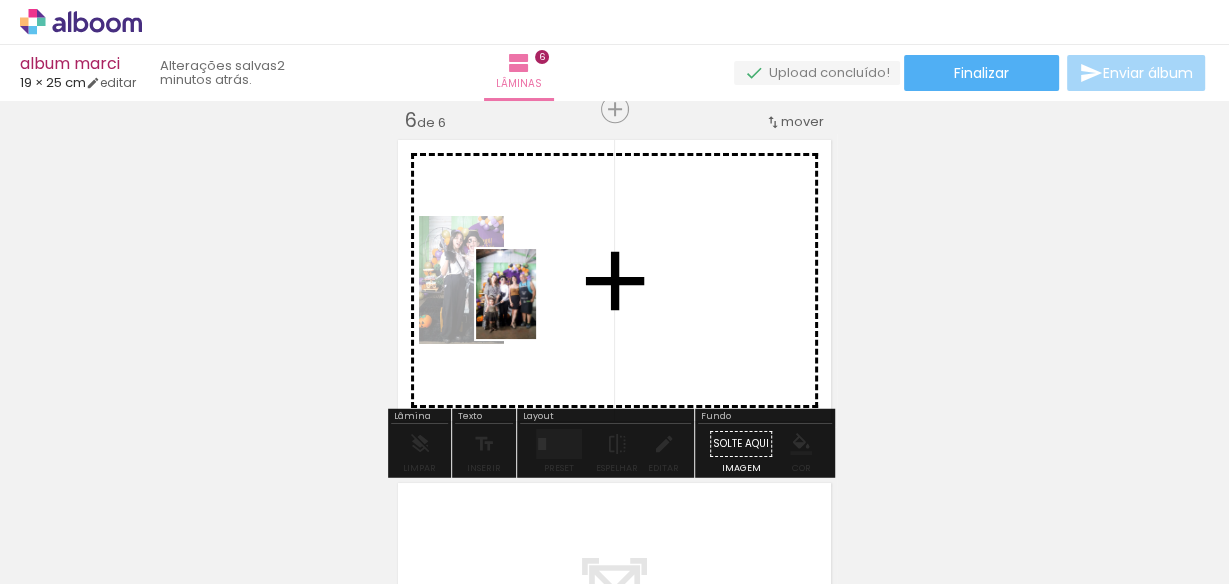drag, startPoint x: 513, startPoint y: 537, endPoint x: 547, endPoint y: 285, distance: 254.28331 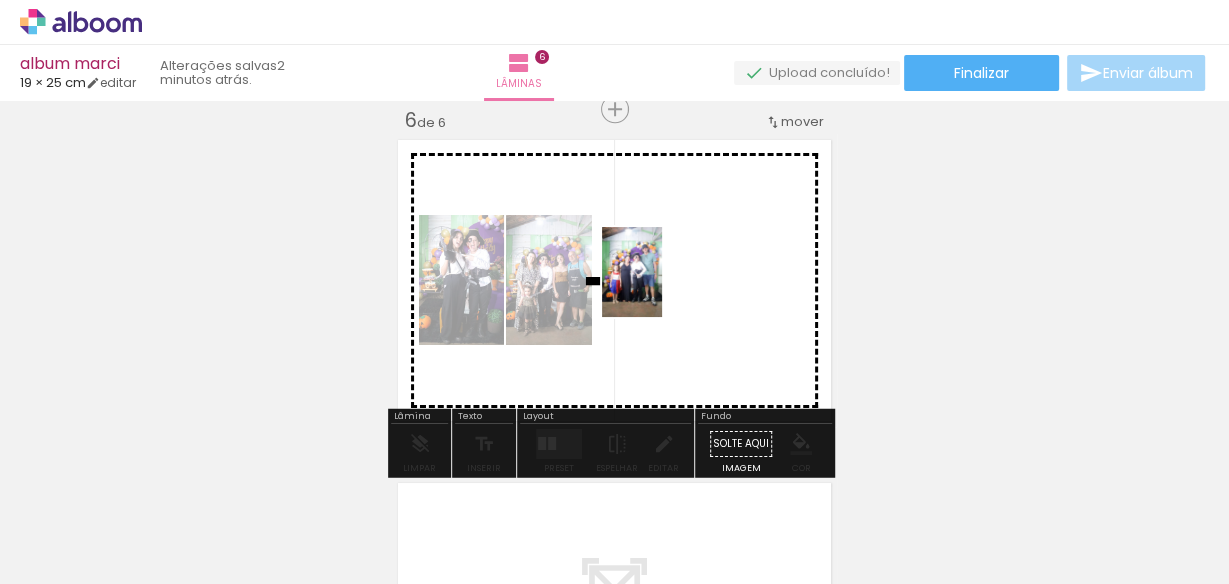 drag, startPoint x: 613, startPoint y: 536, endPoint x: 663, endPoint y: 277, distance: 263.7821 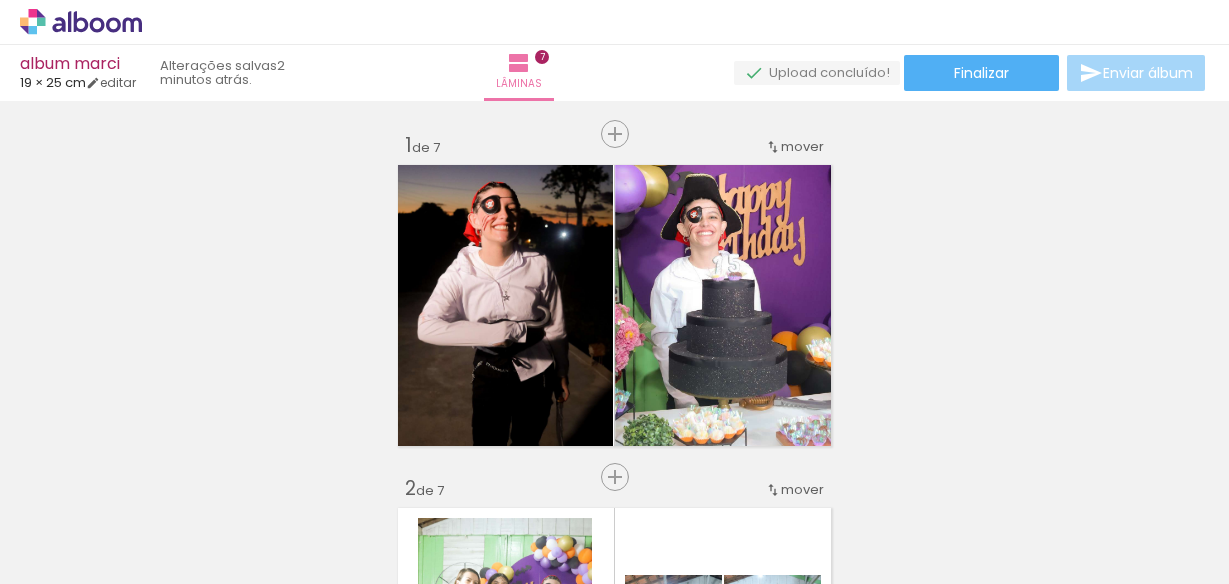scroll, scrollTop: 0, scrollLeft: 0, axis: both 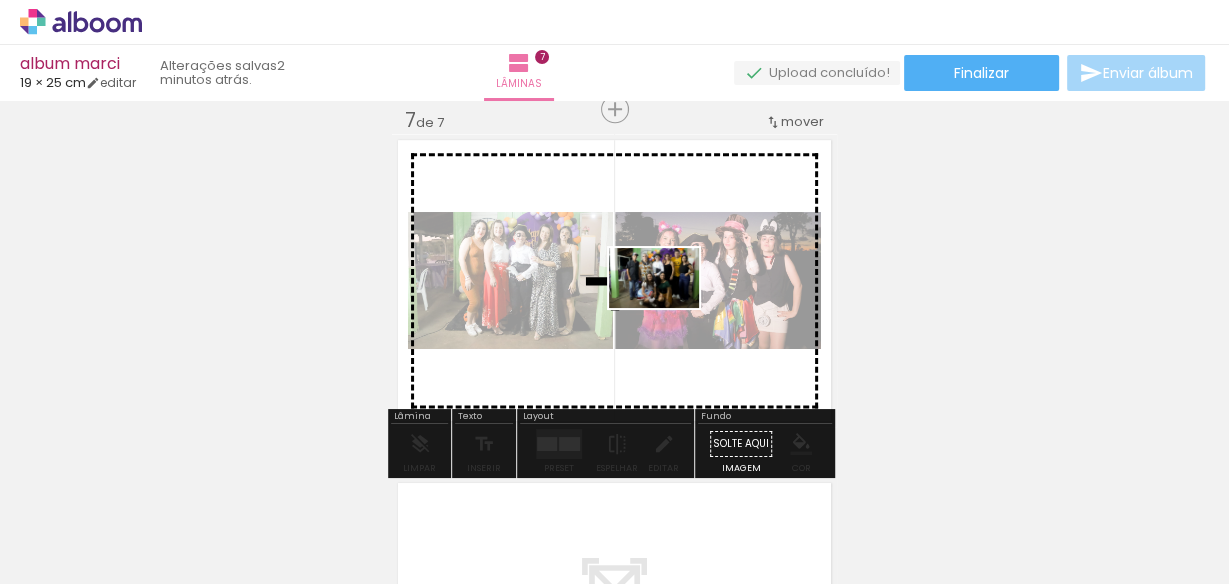 drag, startPoint x: 767, startPoint y: 532, endPoint x: 669, endPoint y: 308, distance: 244.49948 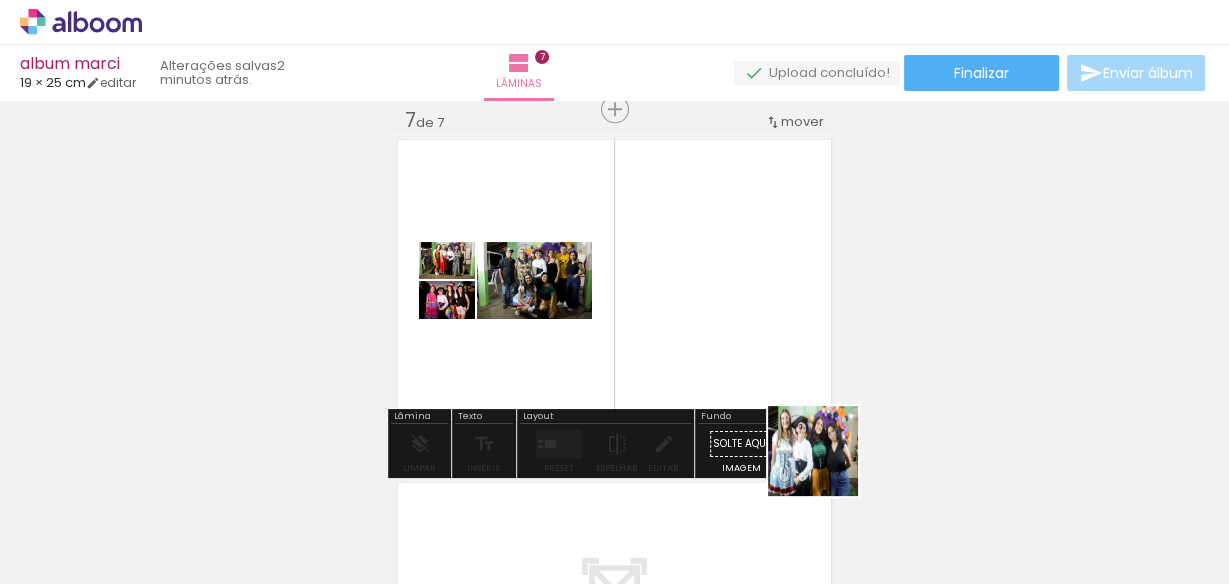 drag, startPoint x: 866, startPoint y: 535, endPoint x: 733, endPoint y: 341, distance: 235.21268 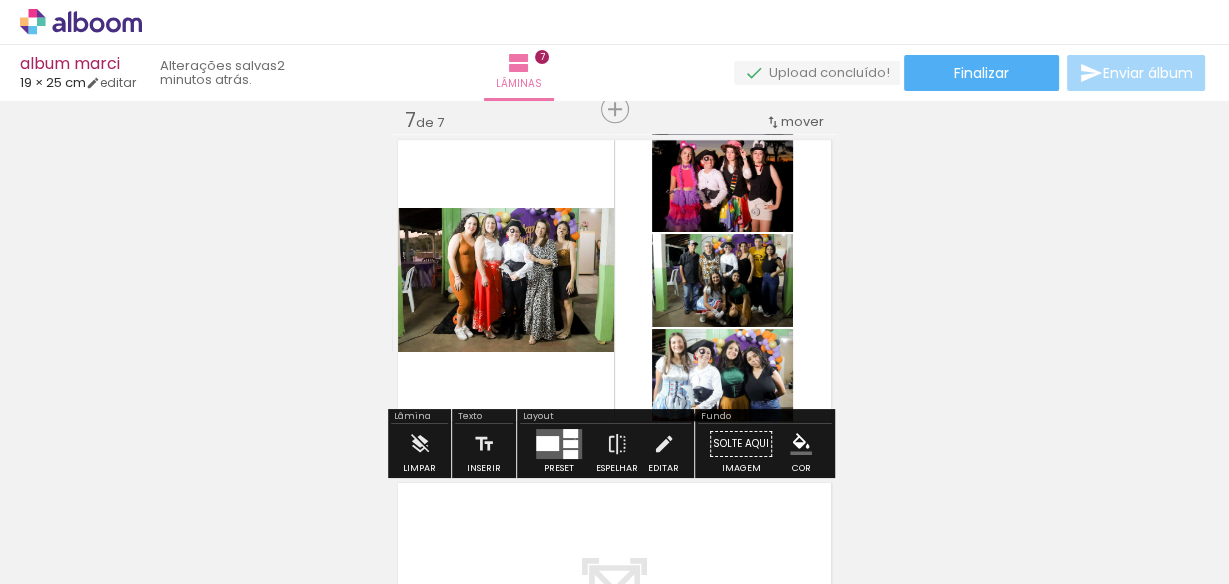 click at bounding box center [570, 444] 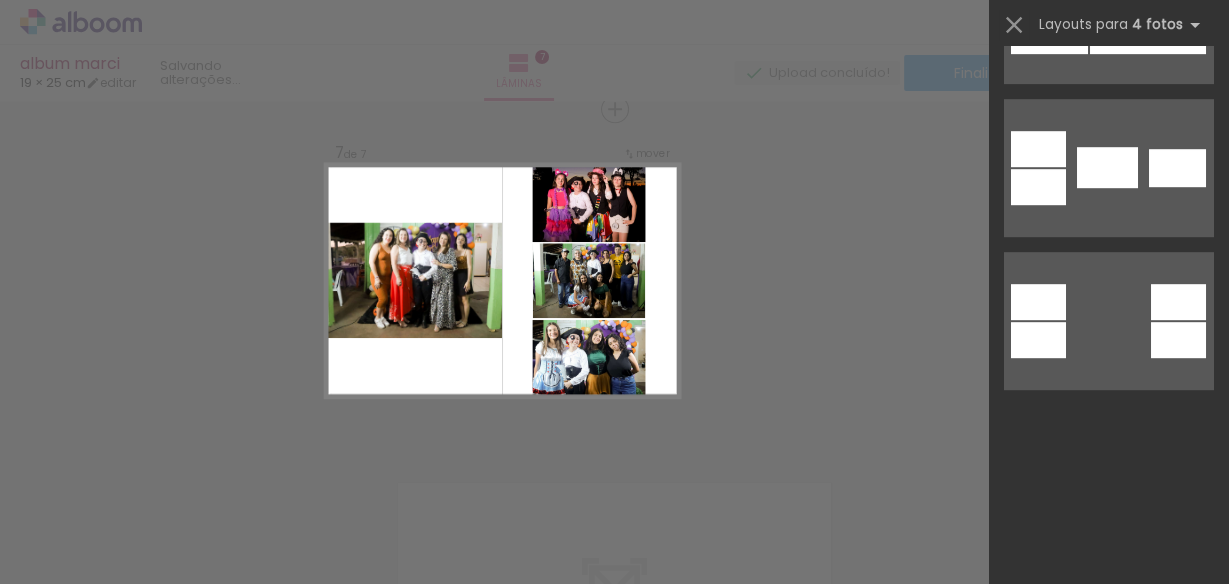 scroll, scrollTop: 0, scrollLeft: 0, axis: both 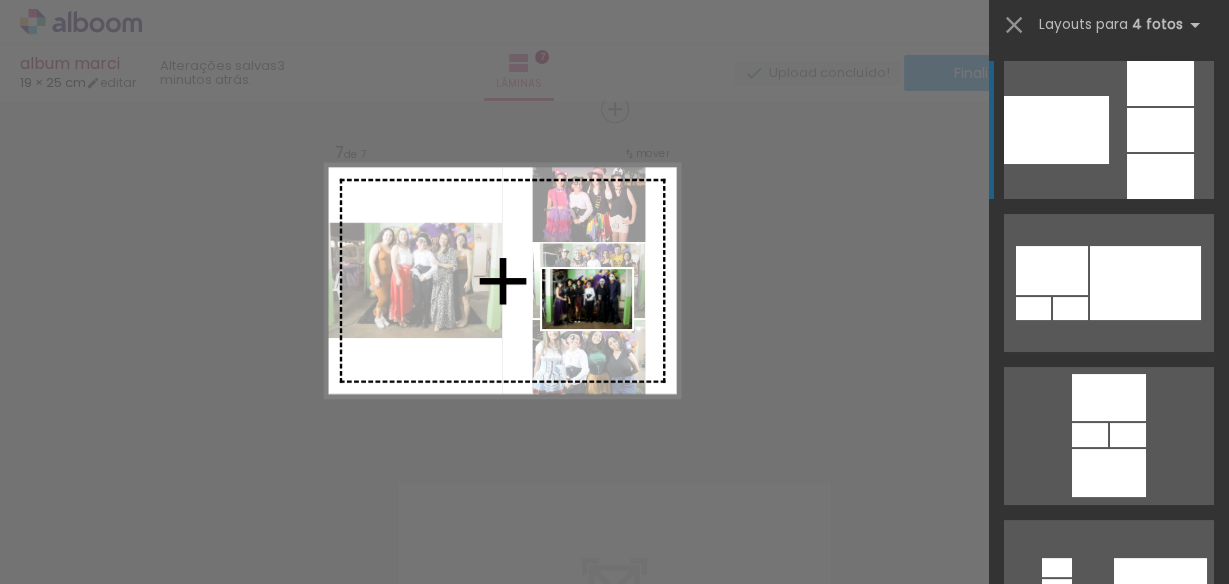 drag, startPoint x: 712, startPoint y: 531, endPoint x: 602, endPoint y: 329, distance: 230.0087 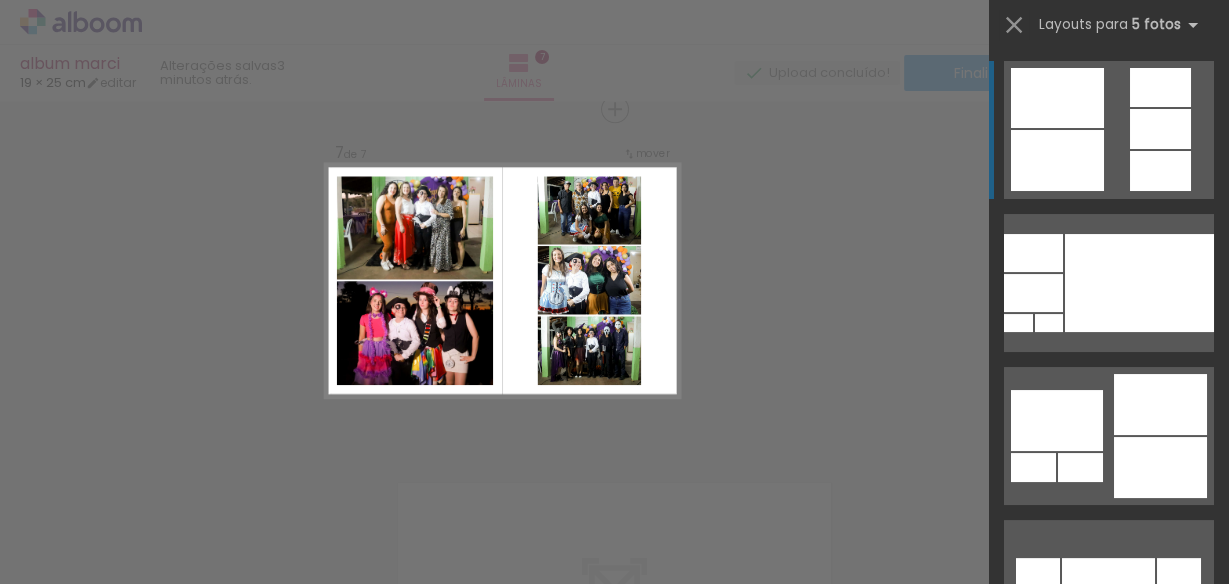 click on "Confirmar Cancelar" at bounding box center [614, -586] 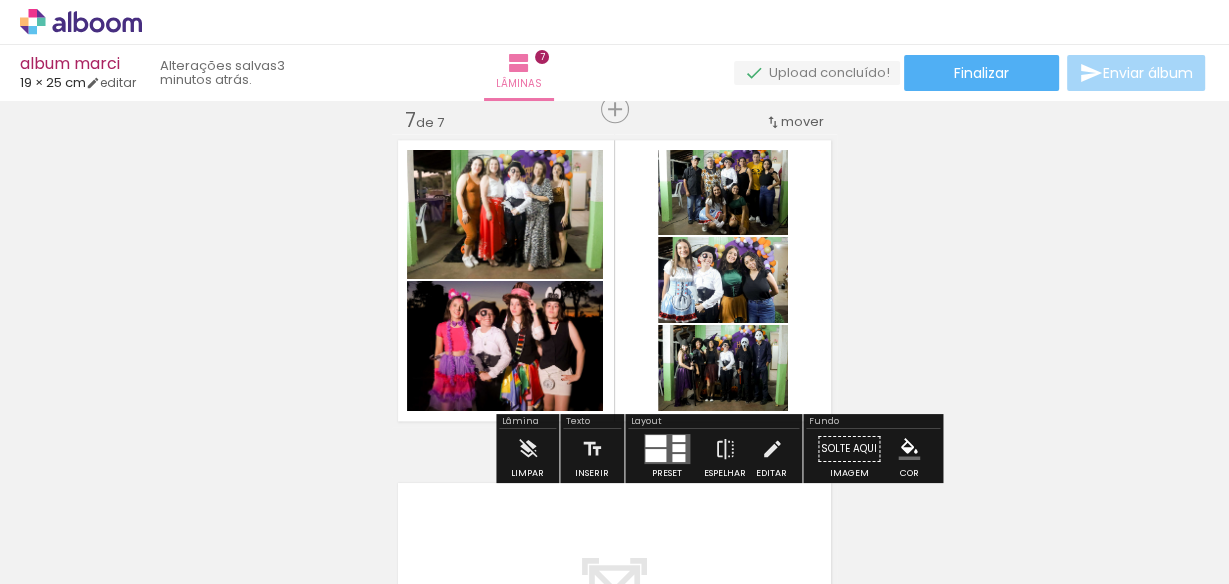 click on "Inserir lâmina 1  de 7  Inserir lâmina 2  de 7  Inserir lâmina 3  de 7  Inserir lâmina 4  de 7  Inserir lâmina 5  de 7  Inserir lâmina 6  de 7  Inserir lâmina 7  de 7" at bounding box center [614, -603] 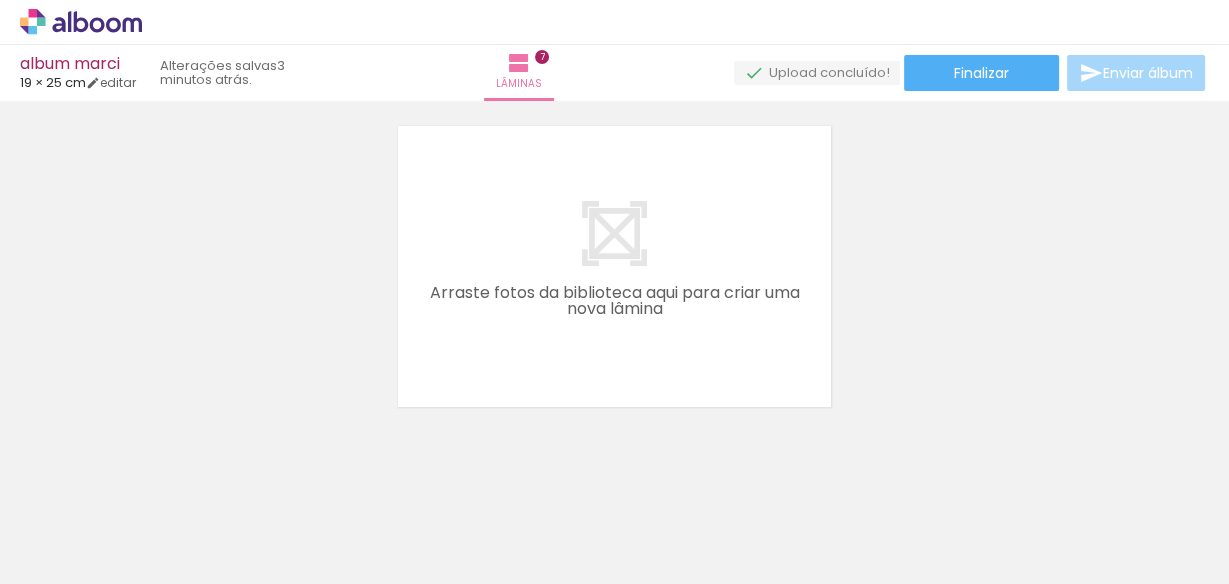 scroll, scrollTop: 2464, scrollLeft: 0, axis: vertical 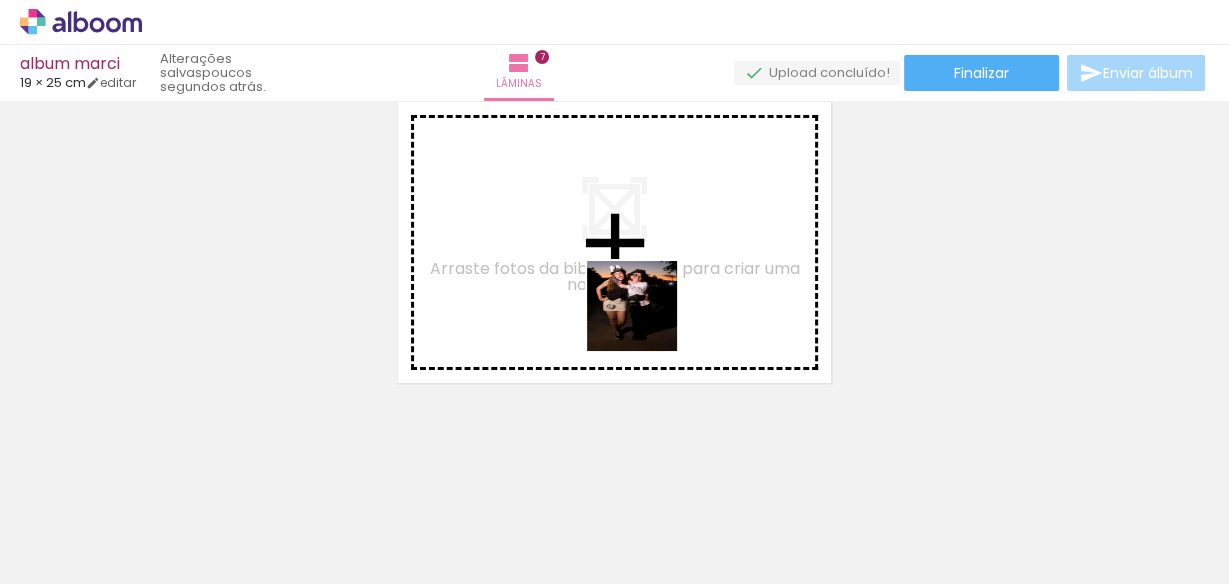 drag, startPoint x: 713, startPoint y: 532, endPoint x: 647, endPoint y: 316, distance: 225.85837 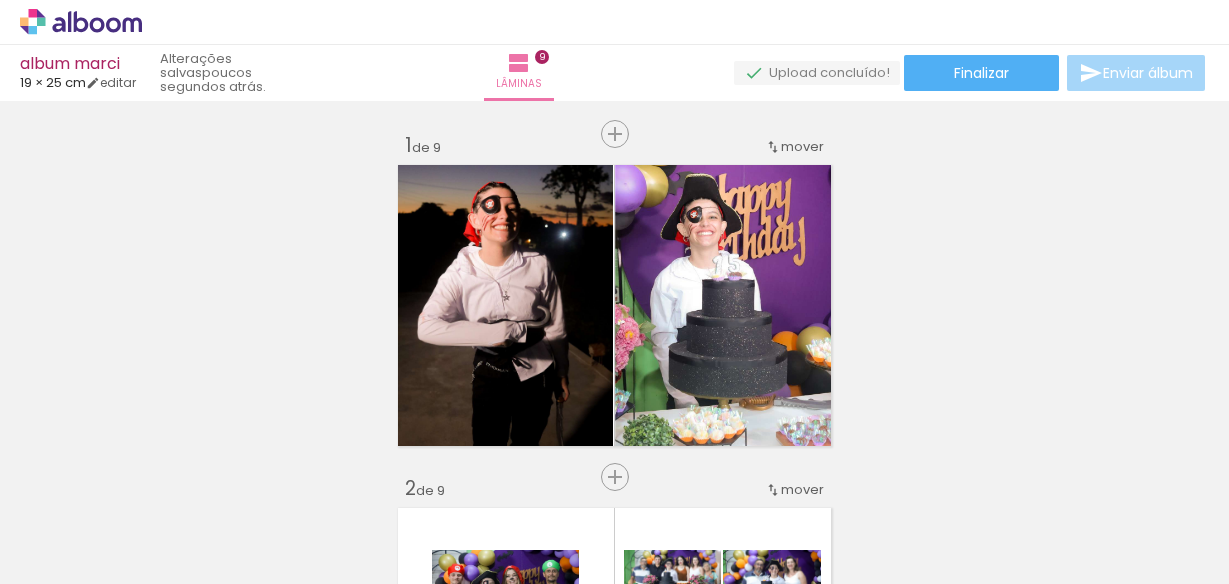 scroll, scrollTop: 0, scrollLeft: 0, axis: both 